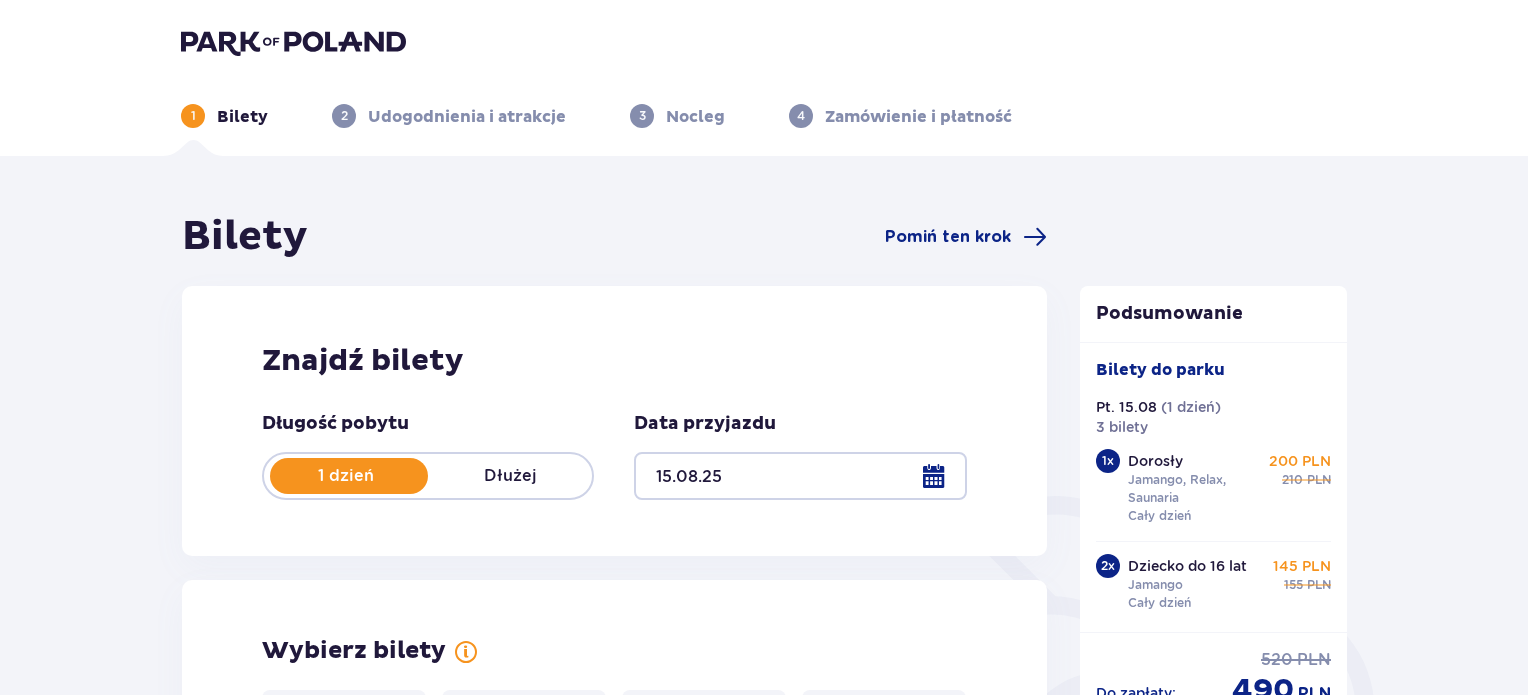 scroll, scrollTop: 1760, scrollLeft: 0, axis: vertical 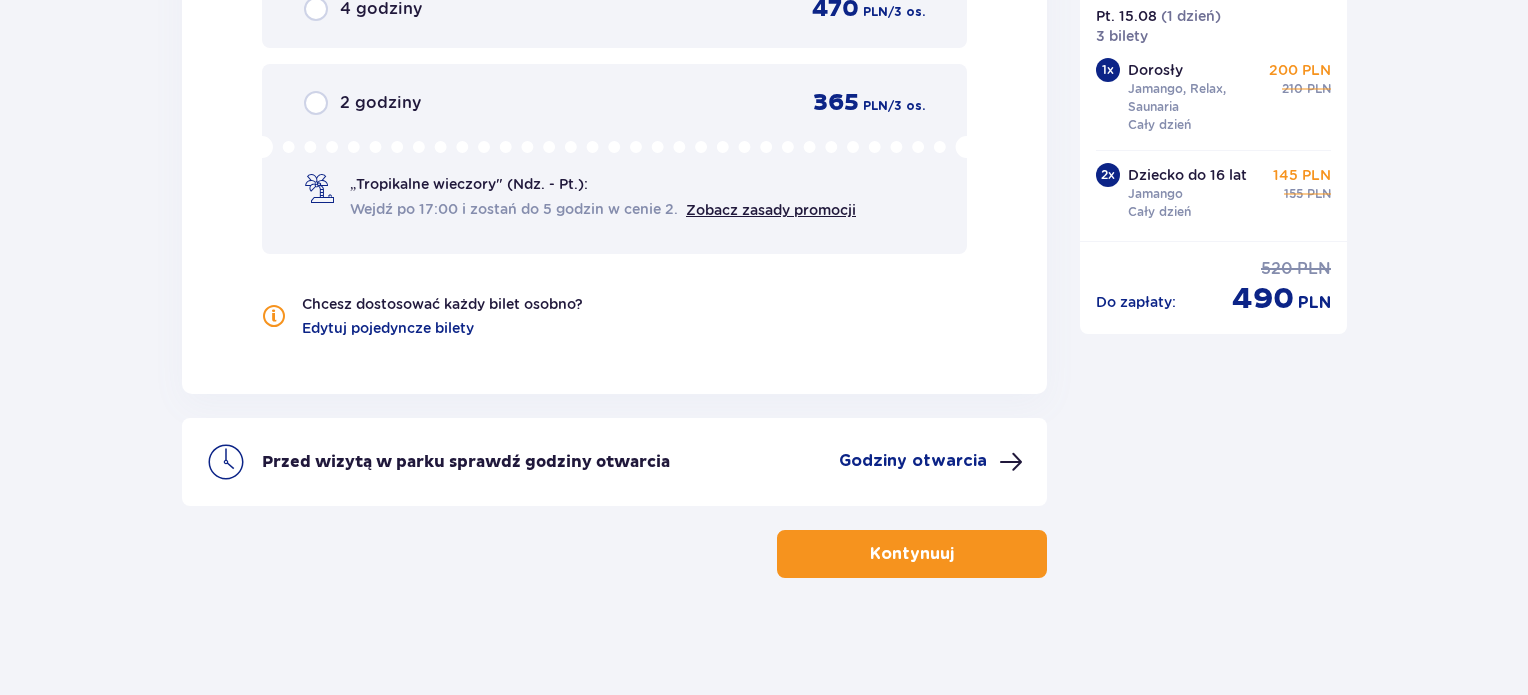click on "Godziny otwarcia" at bounding box center [913, 461] 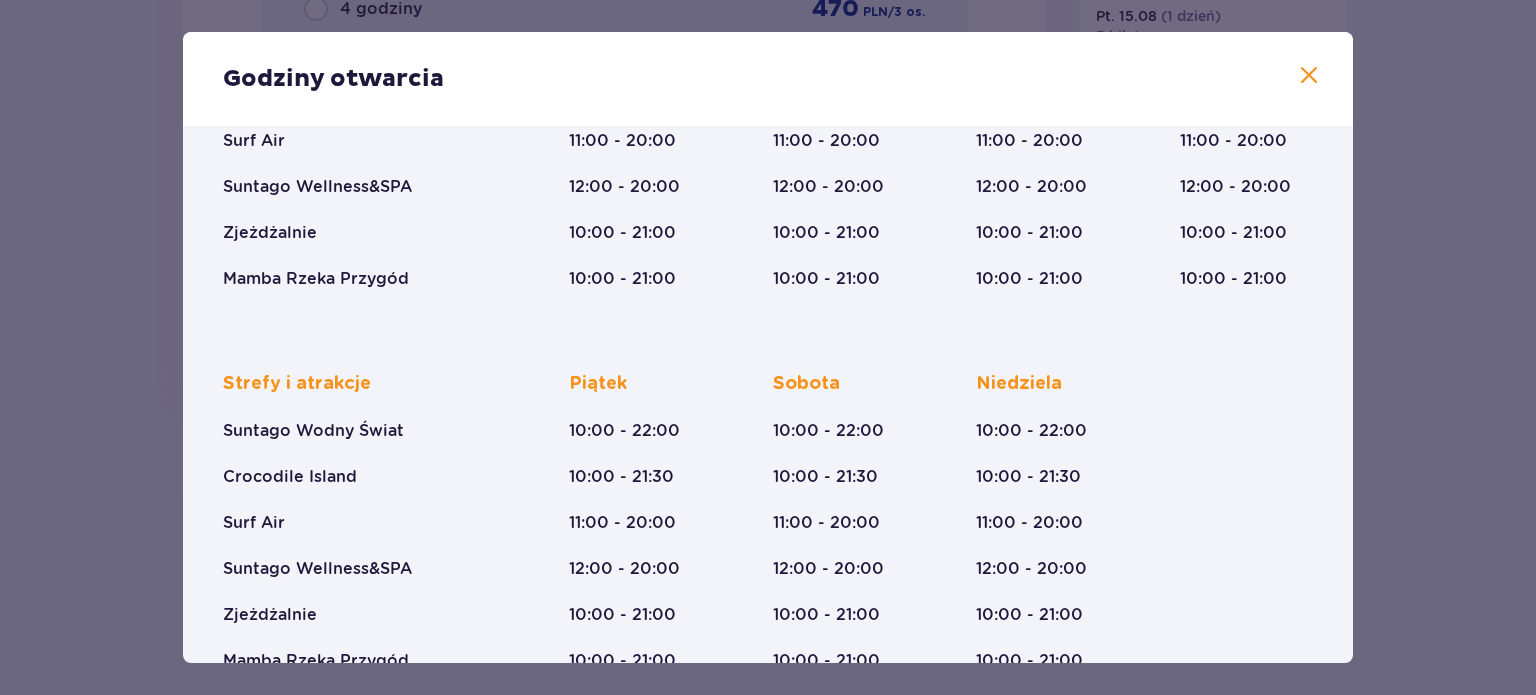 scroll, scrollTop: 343, scrollLeft: 0, axis: vertical 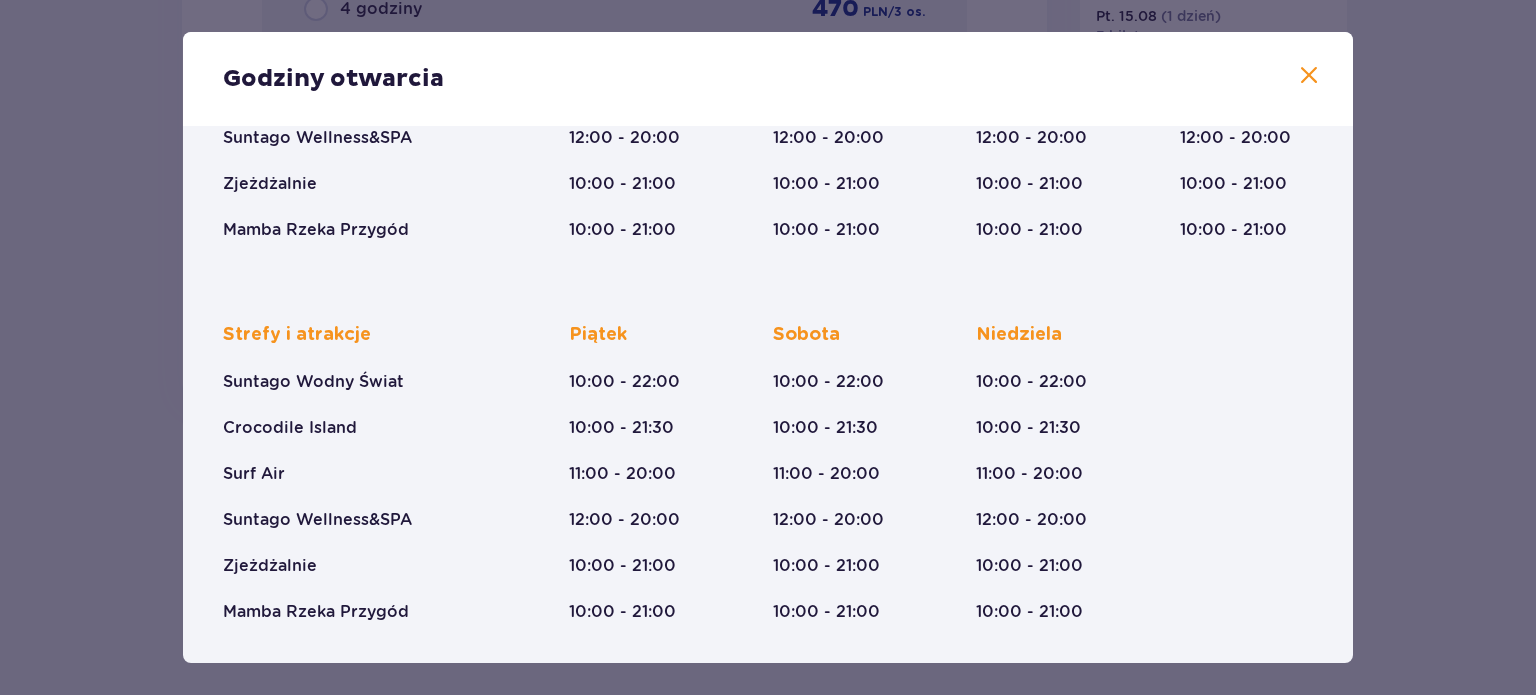 click at bounding box center (1309, 76) 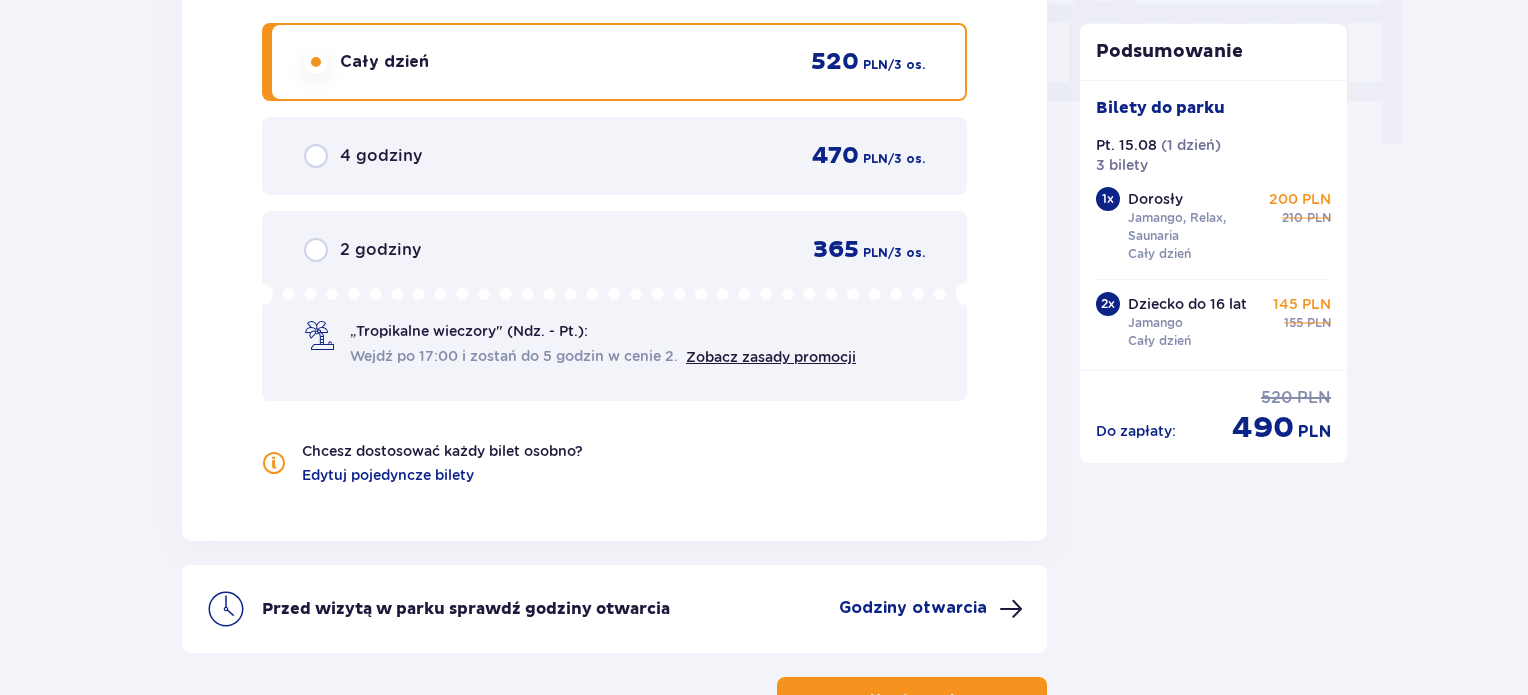 scroll, scrollTop: 2160, scrollLeft: 0, axis: vertical 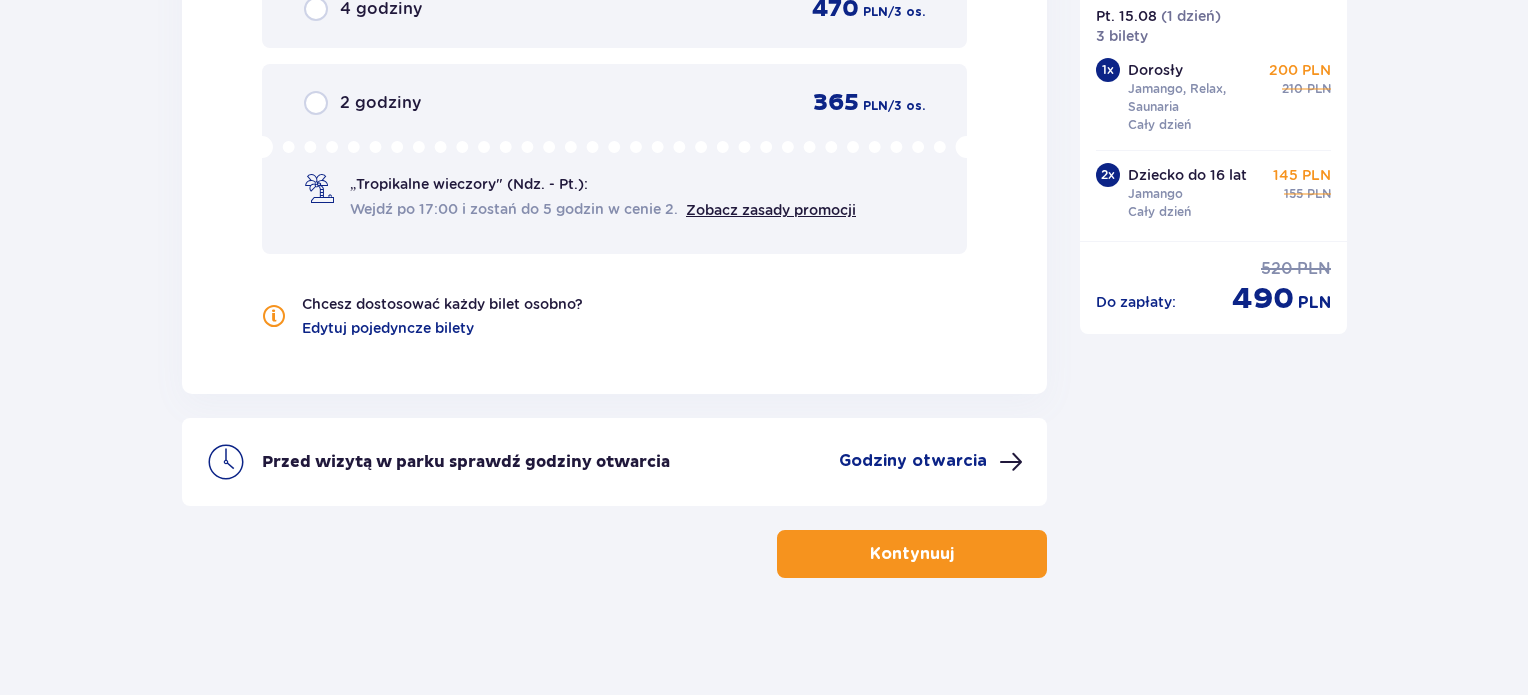 click on "Kontynuuj" at bounding box center (912, 554) 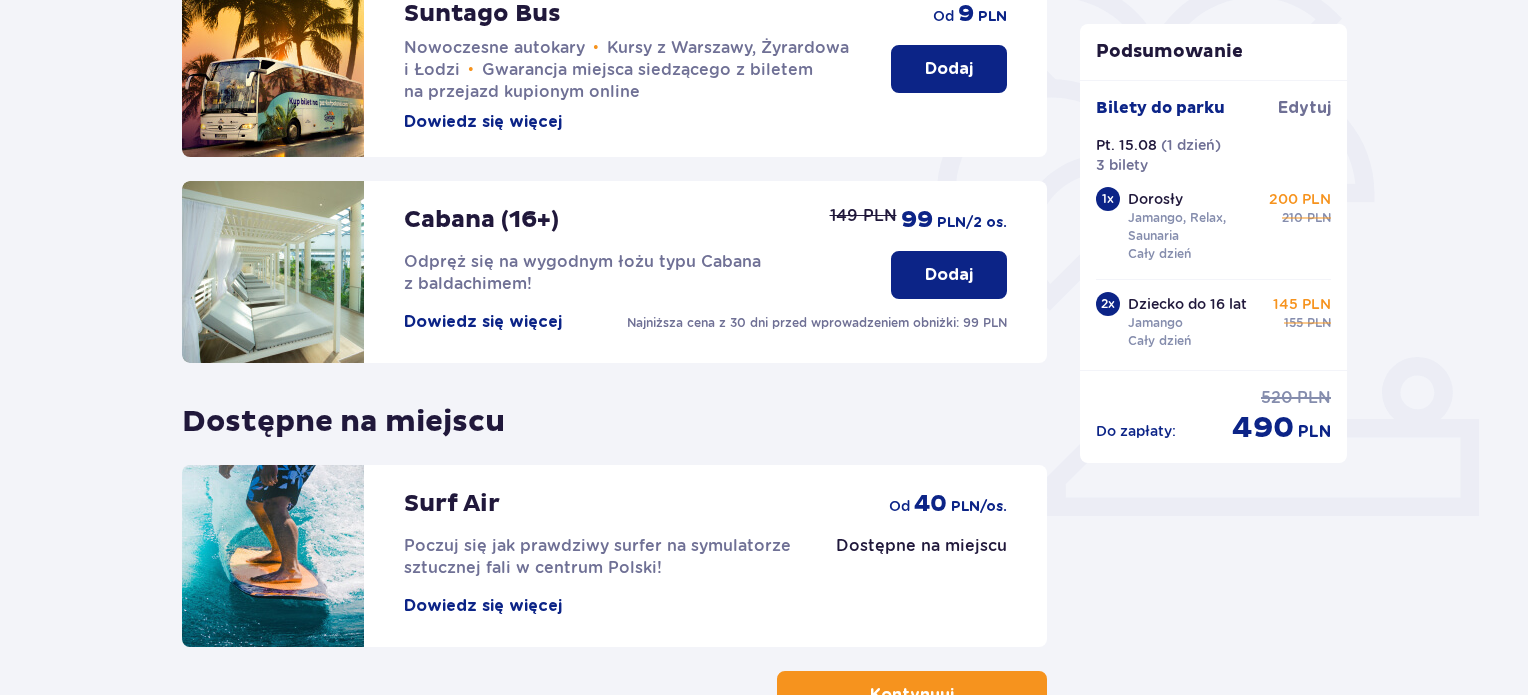 scroll, scrollTop: 660, scrollLeft: 0, axis: vertical 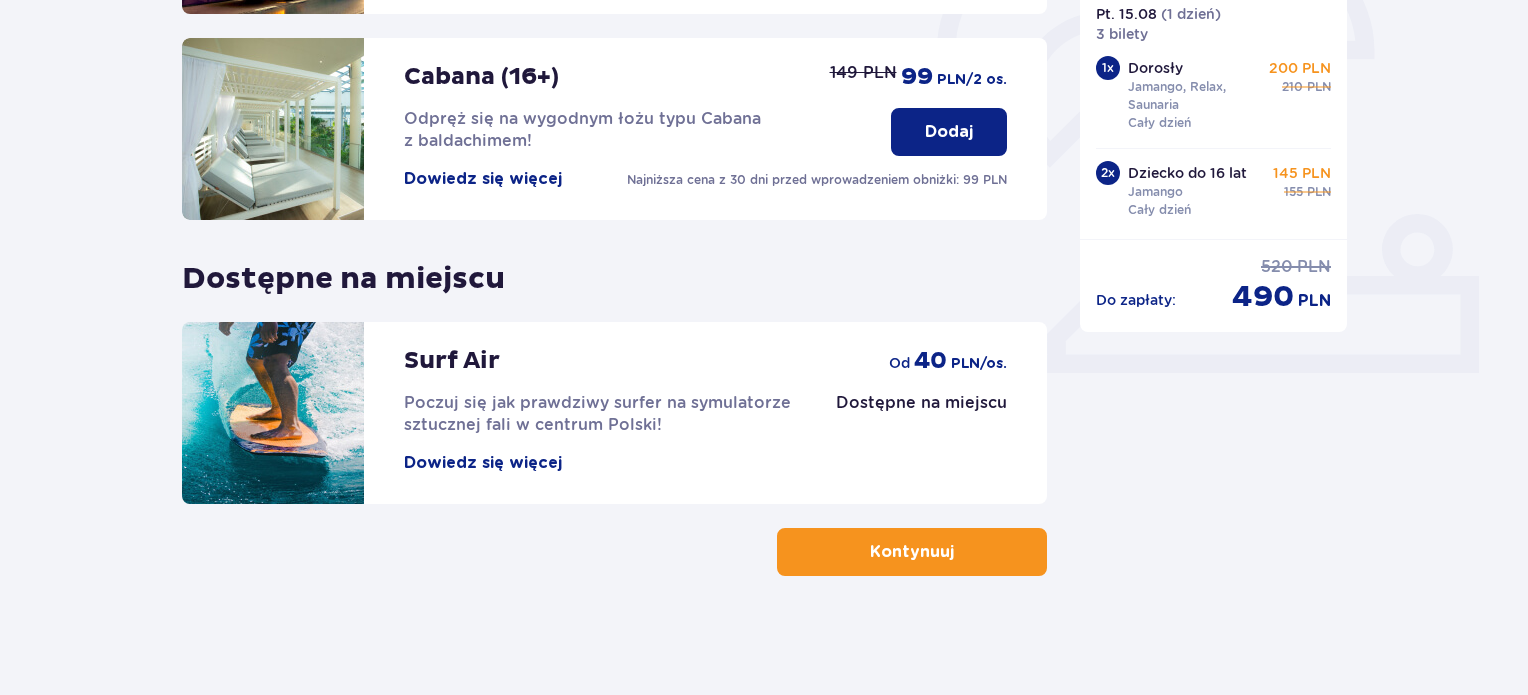 click on "Kontynuuj" at bounding box center (912, 552) 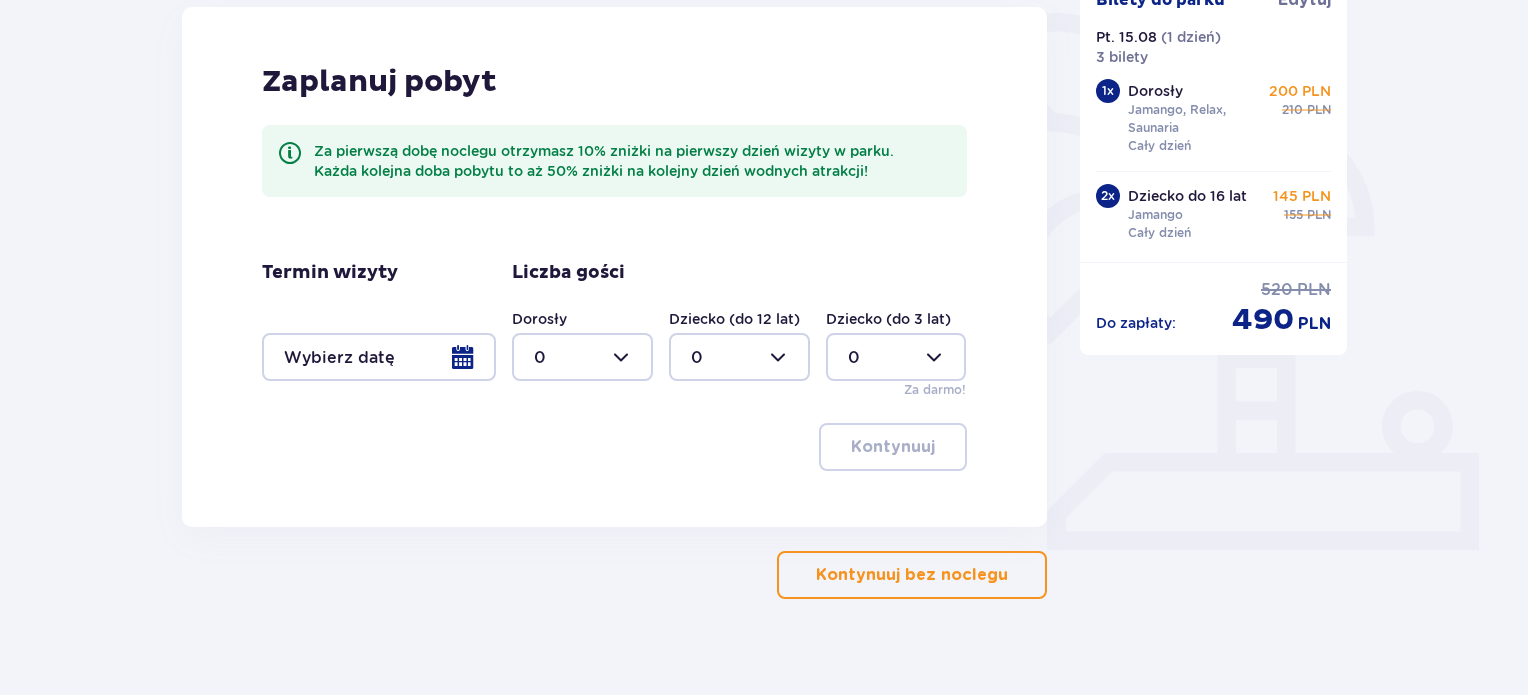 scroll, scrollTop: 507, scrollLeft: 0, axis: vertical 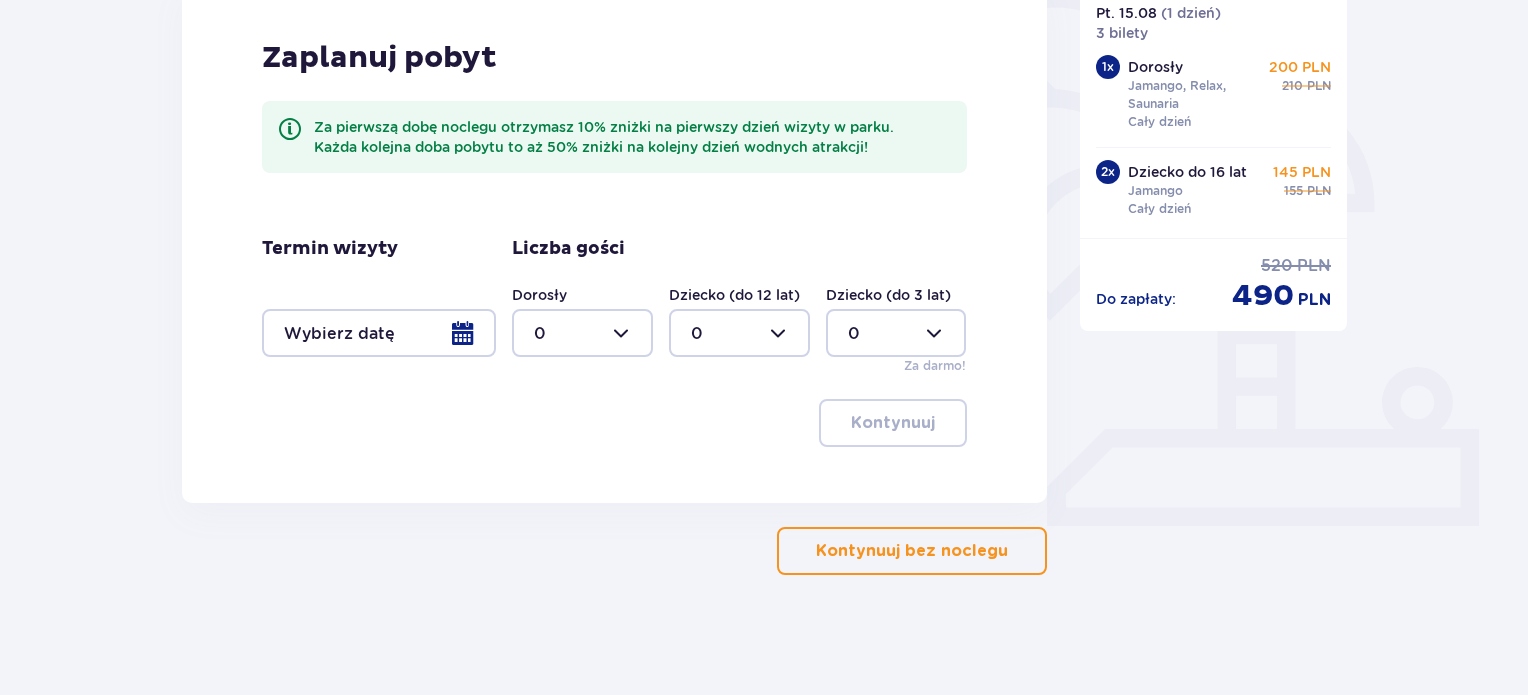 click on "Kontynuuj bez noclegu" at bounding box center [912, 551] 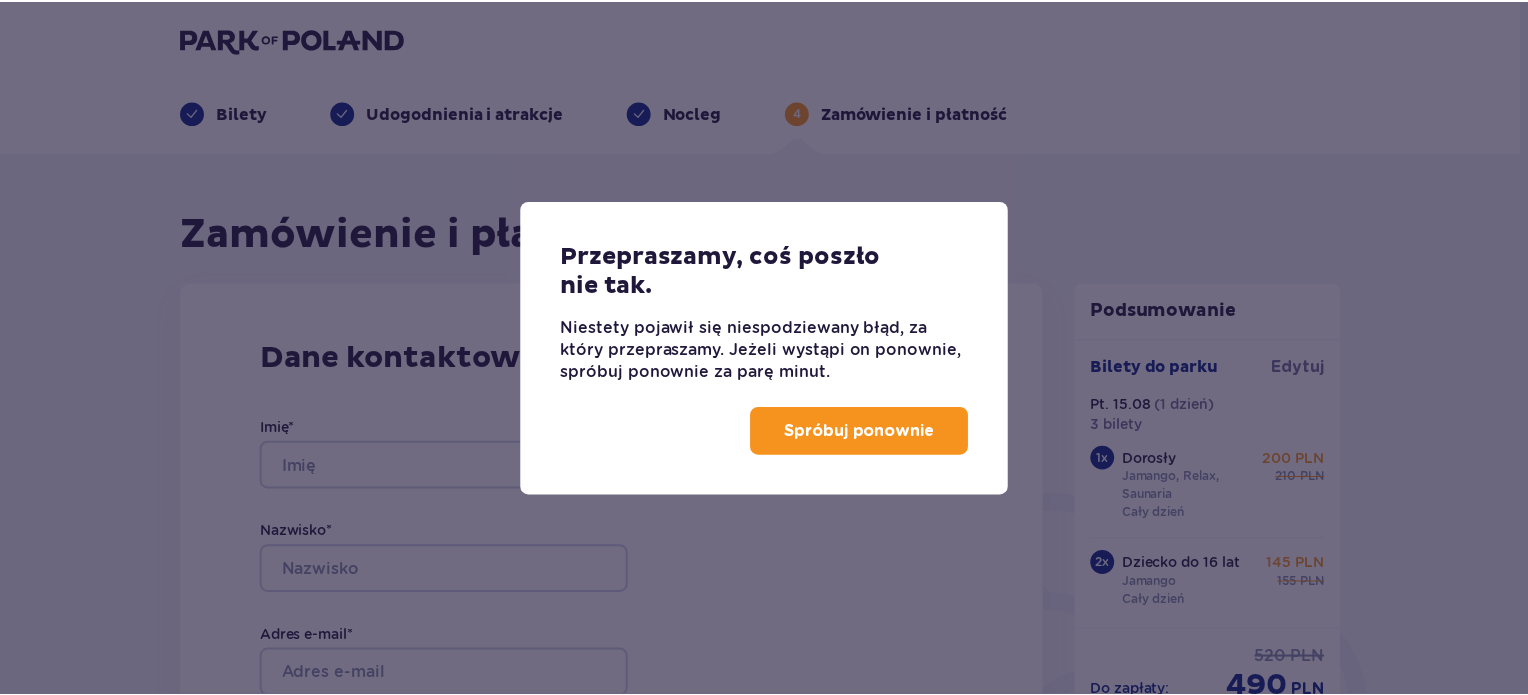 scroll, scrollTop: 0, scrollLeft: 0, axis: both 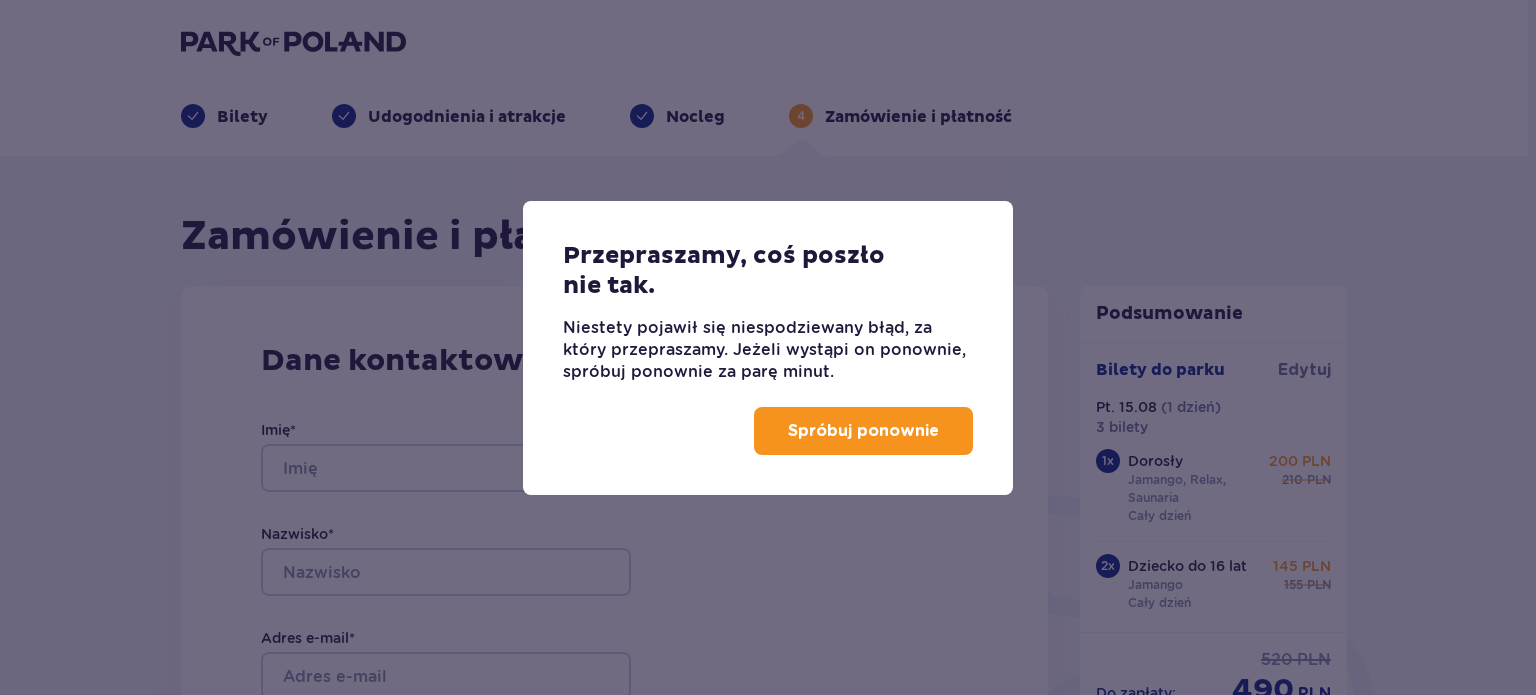 click on "Spróbuj ponownie" at bounding box center (863, 431) 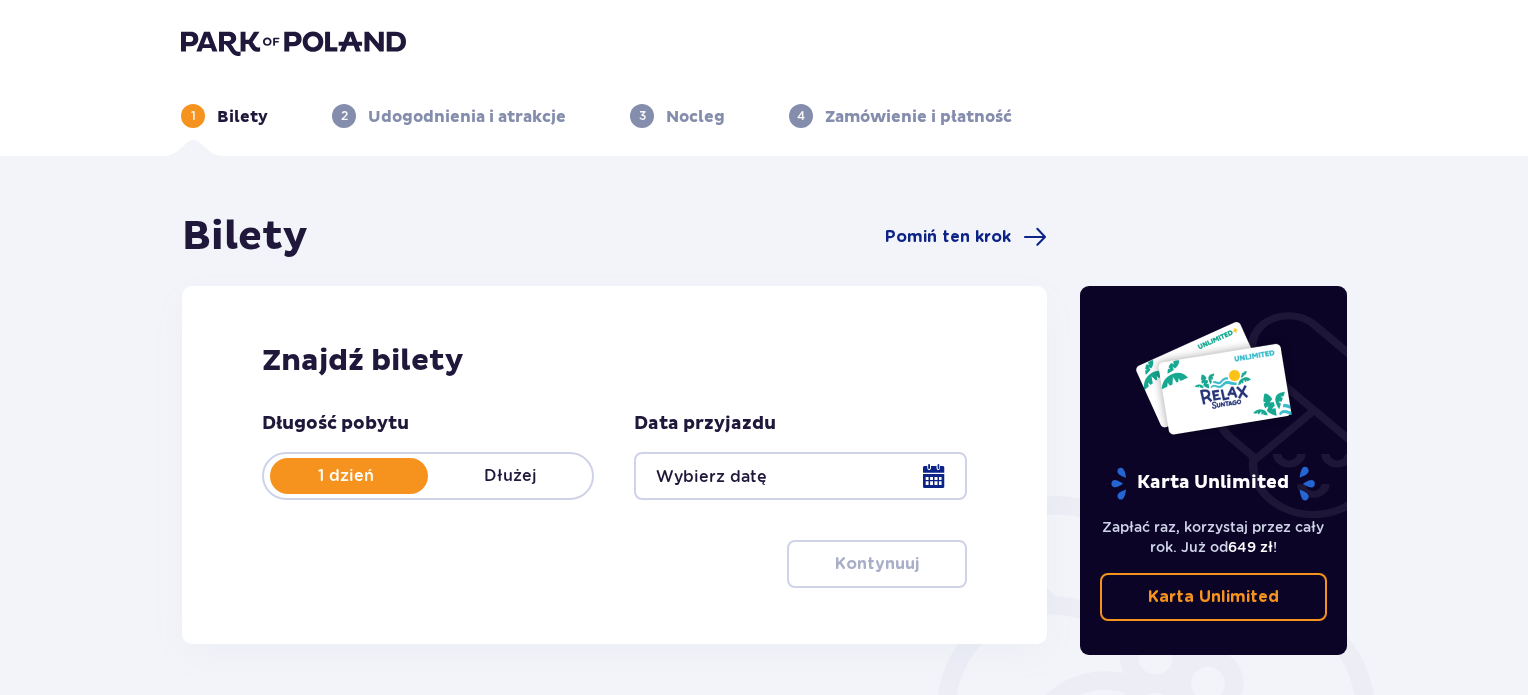 scroll, scrollTop: 0, scrollLeft: 0, axis: both 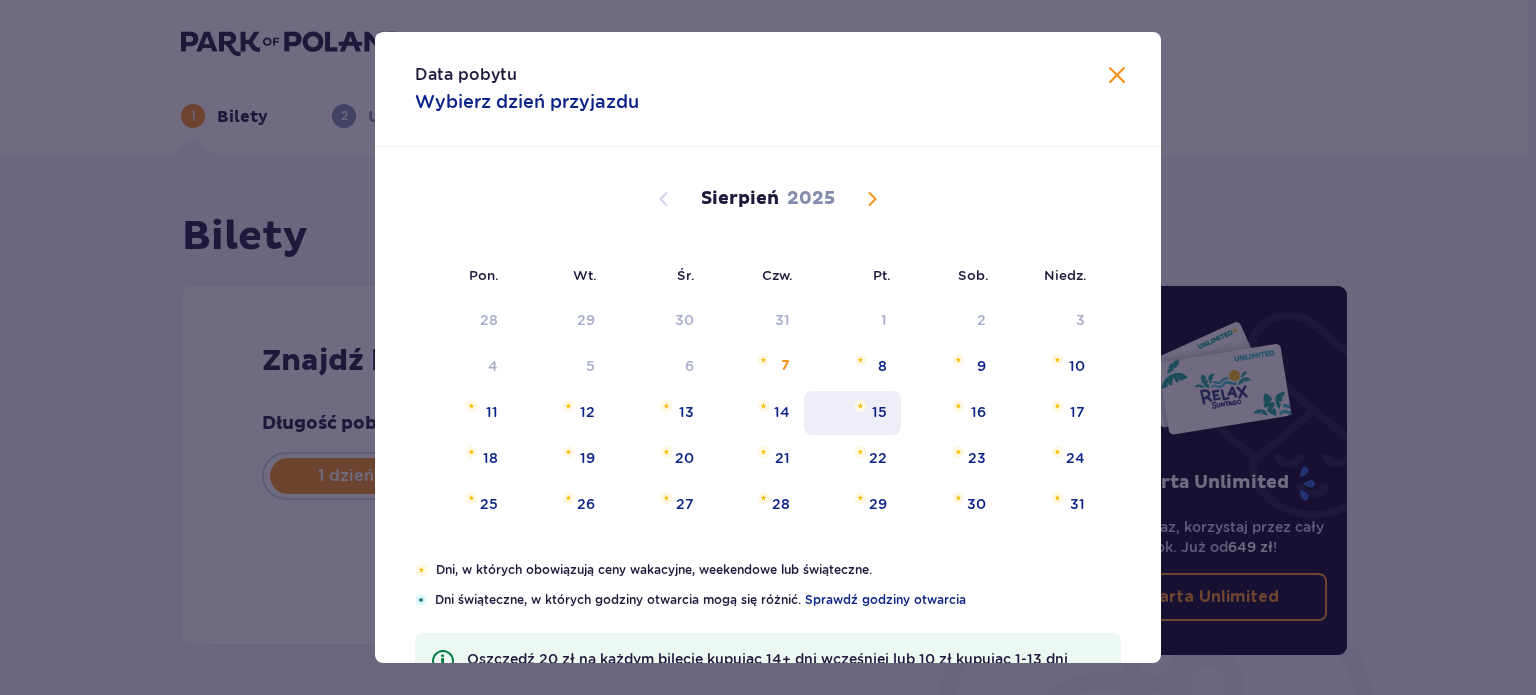 click on "15" at bounding box center [879, 412] 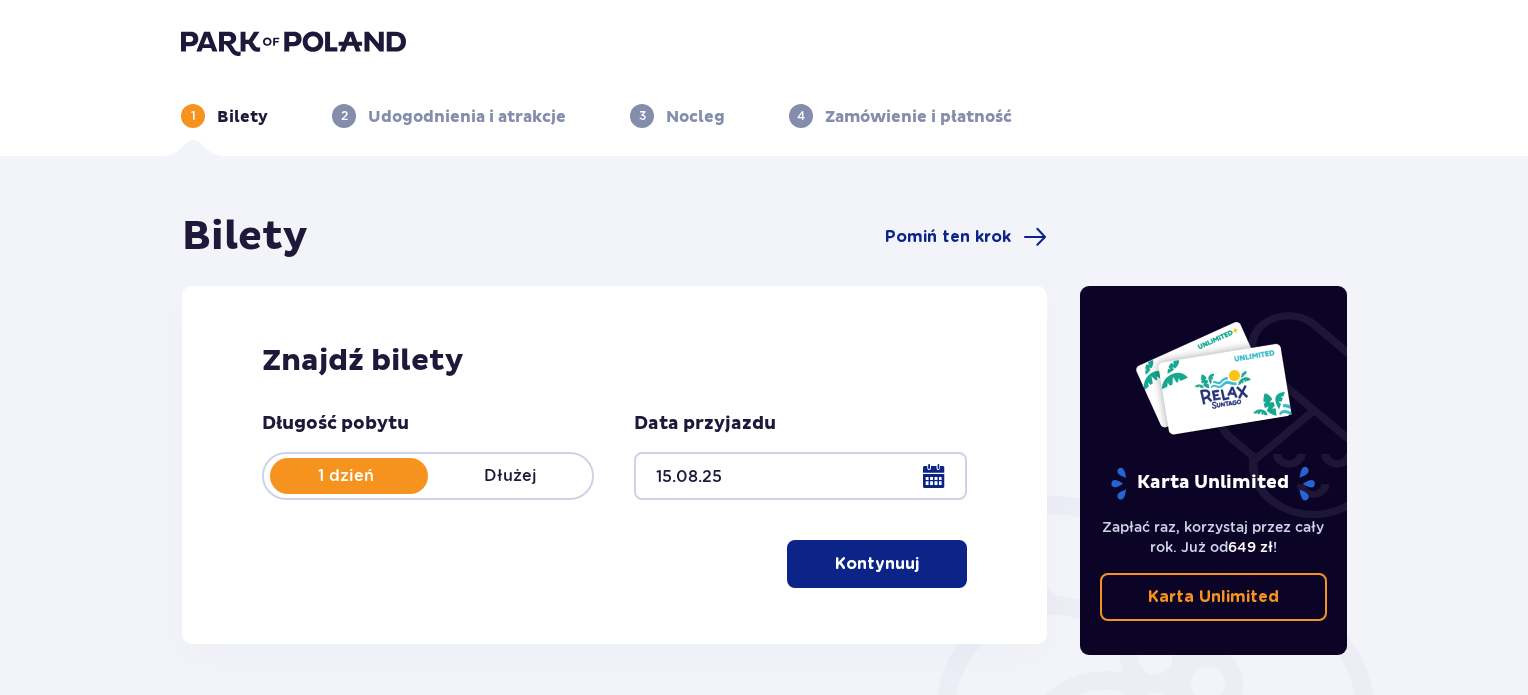 click at bounding box center [923, 564] 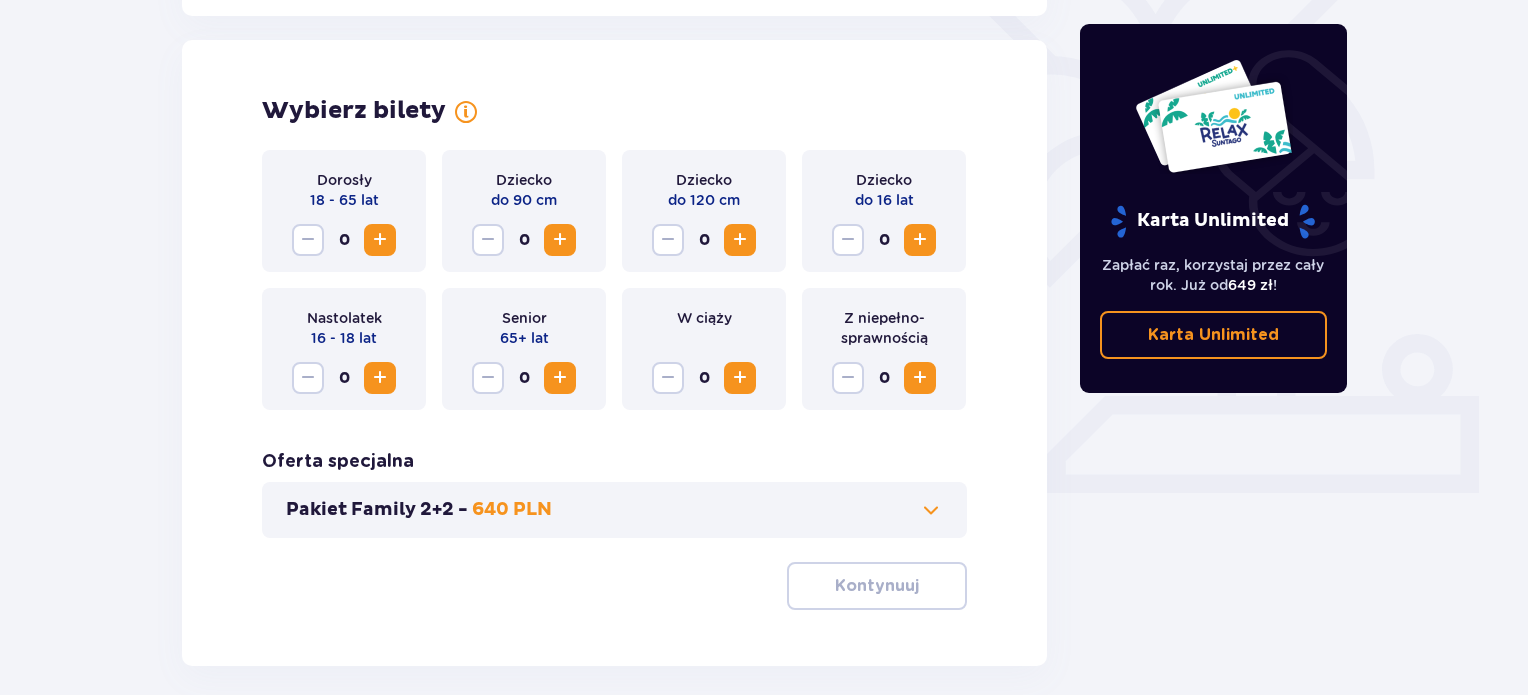scroll, scrollTop: 556, scrollLeft: 0, axis: vertical 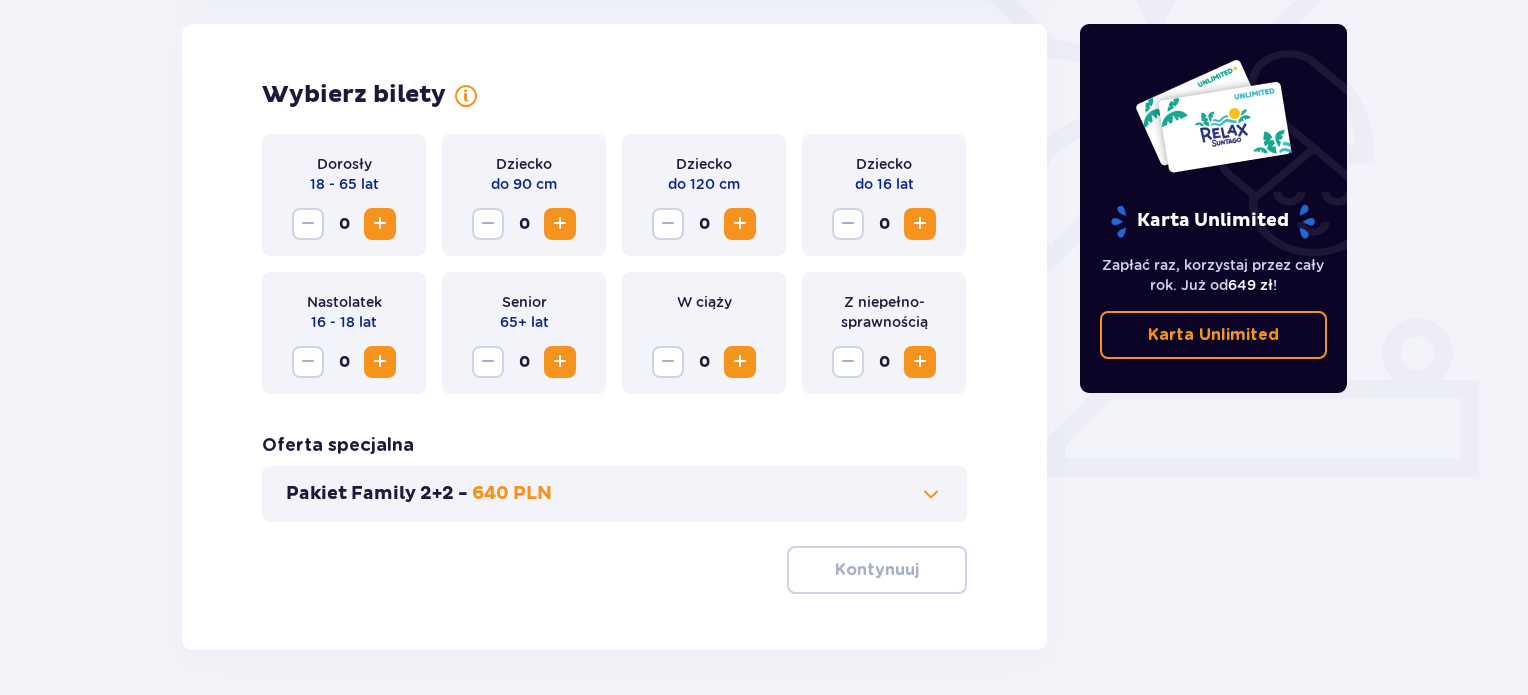 click at bounding box center (920, 224) 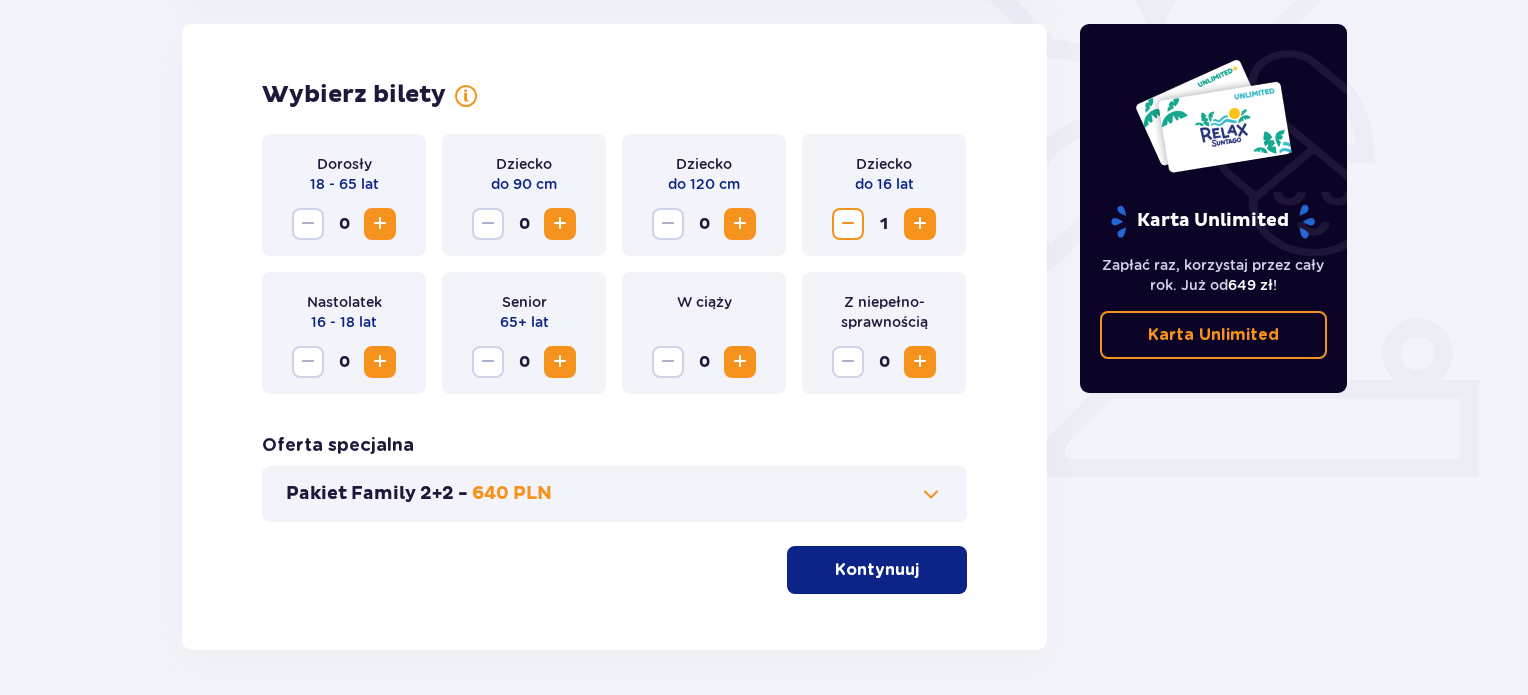 click at bounding box center [920, 224] 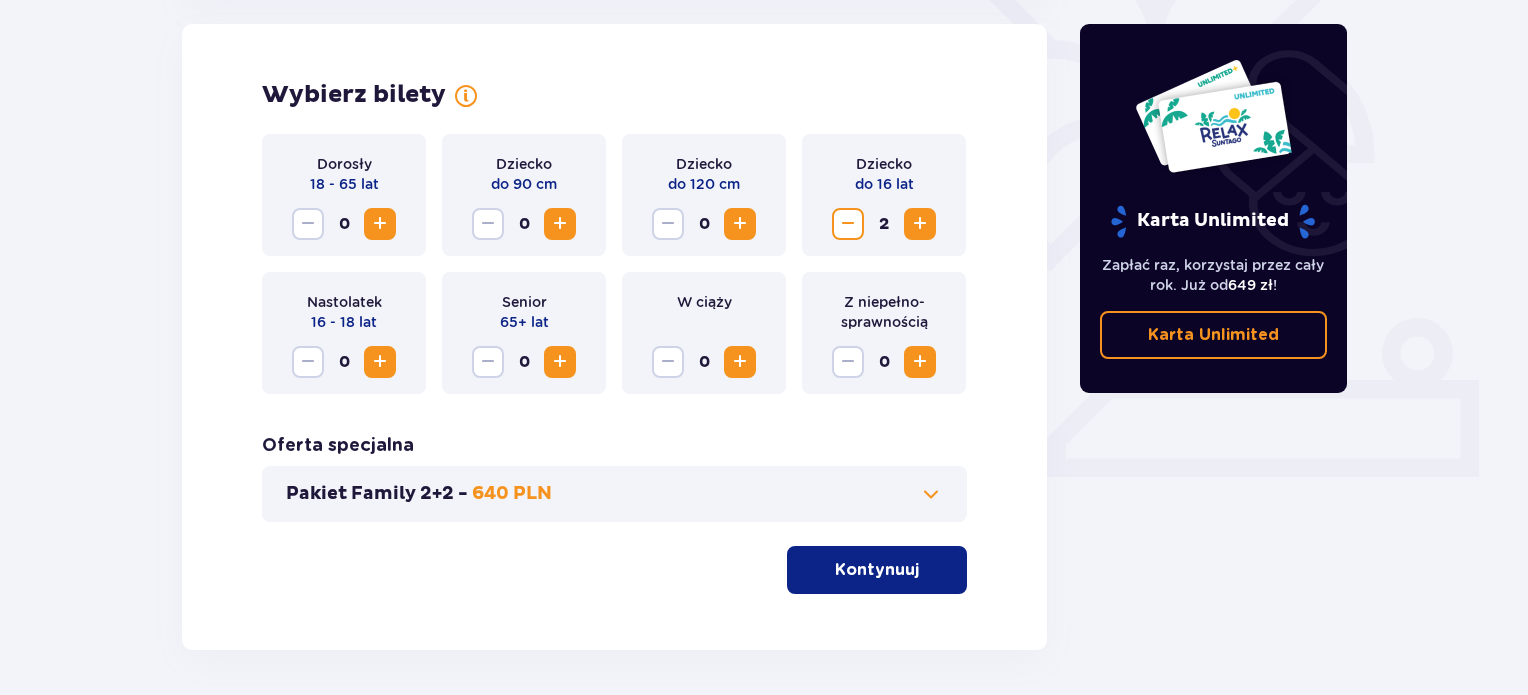 click at bounding box center [380, 224] 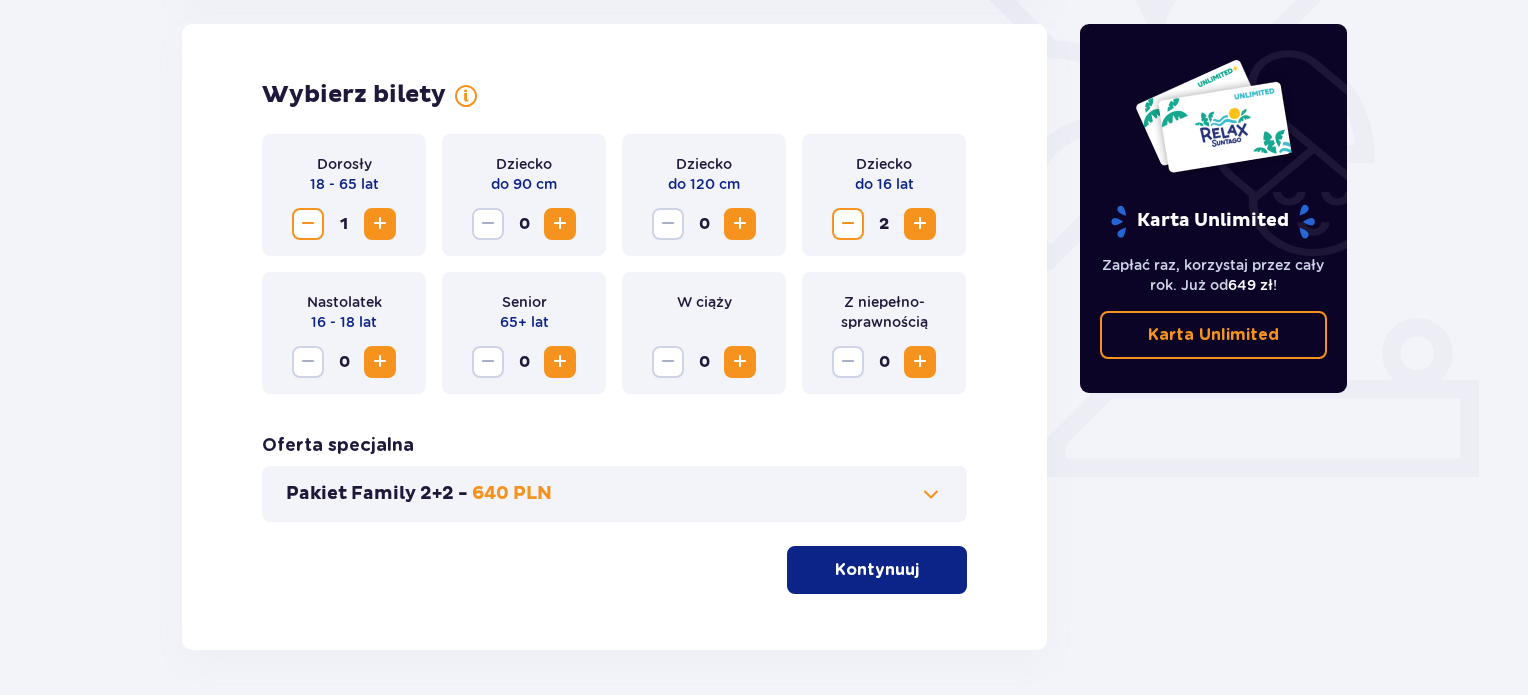 click on "Kontynuuj" at bounding box center [877, 570] 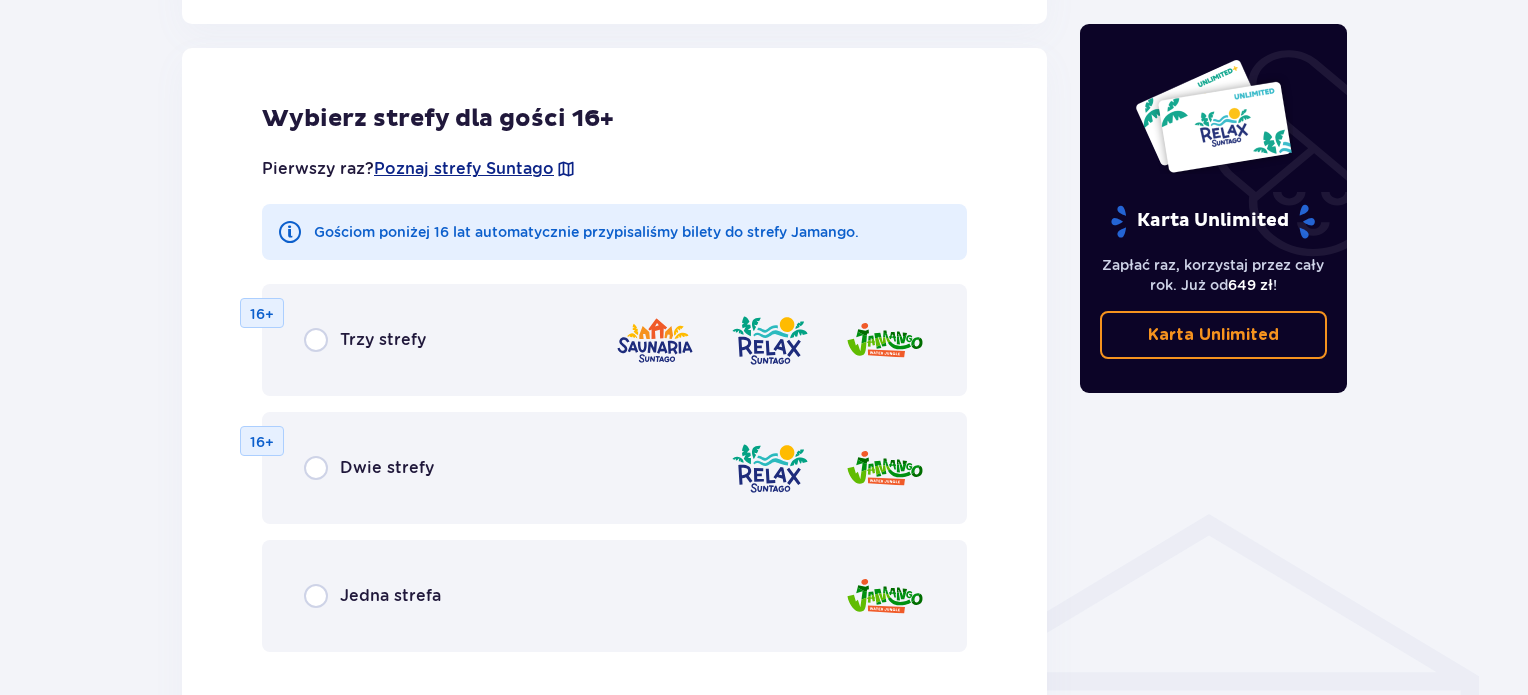 scroll, scrollTop: 1210, scrollLeft: 0, axis: vertical 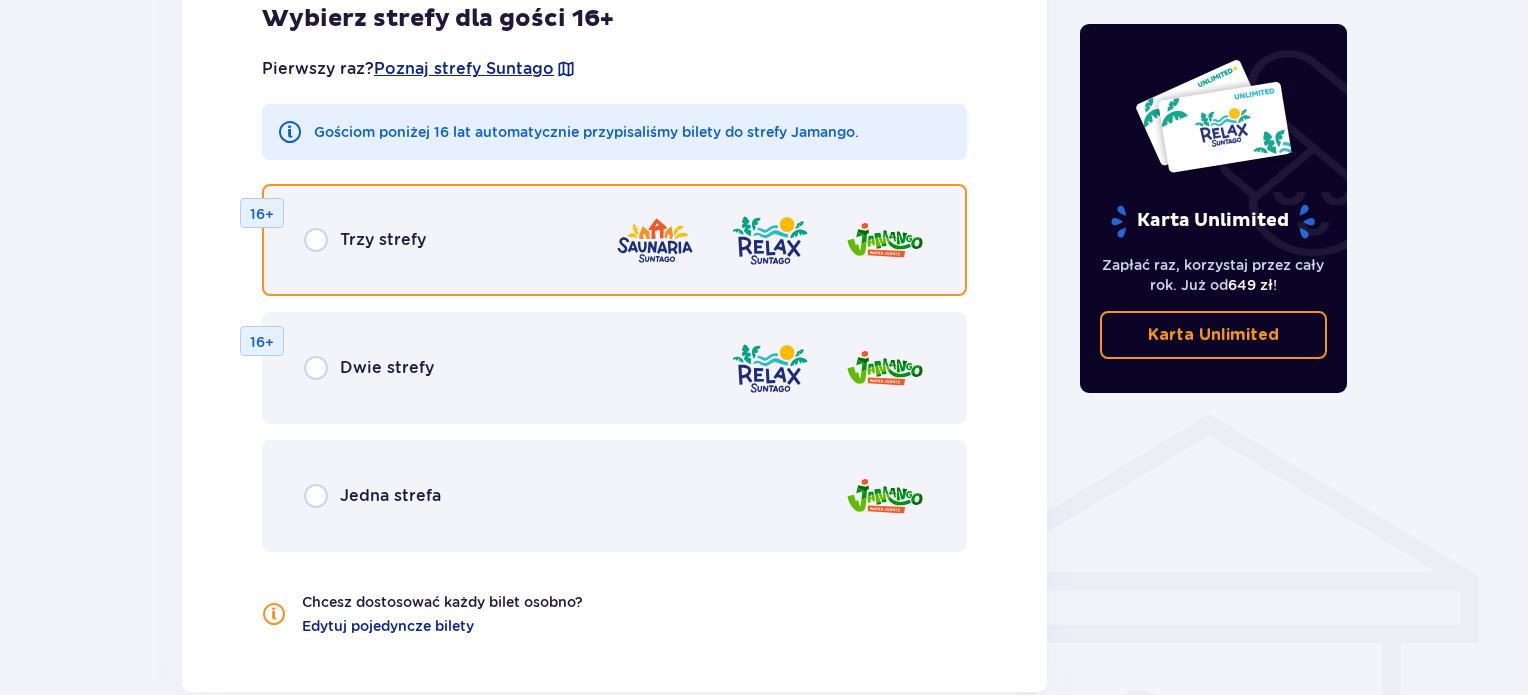 click at bounding box center (316, 240) 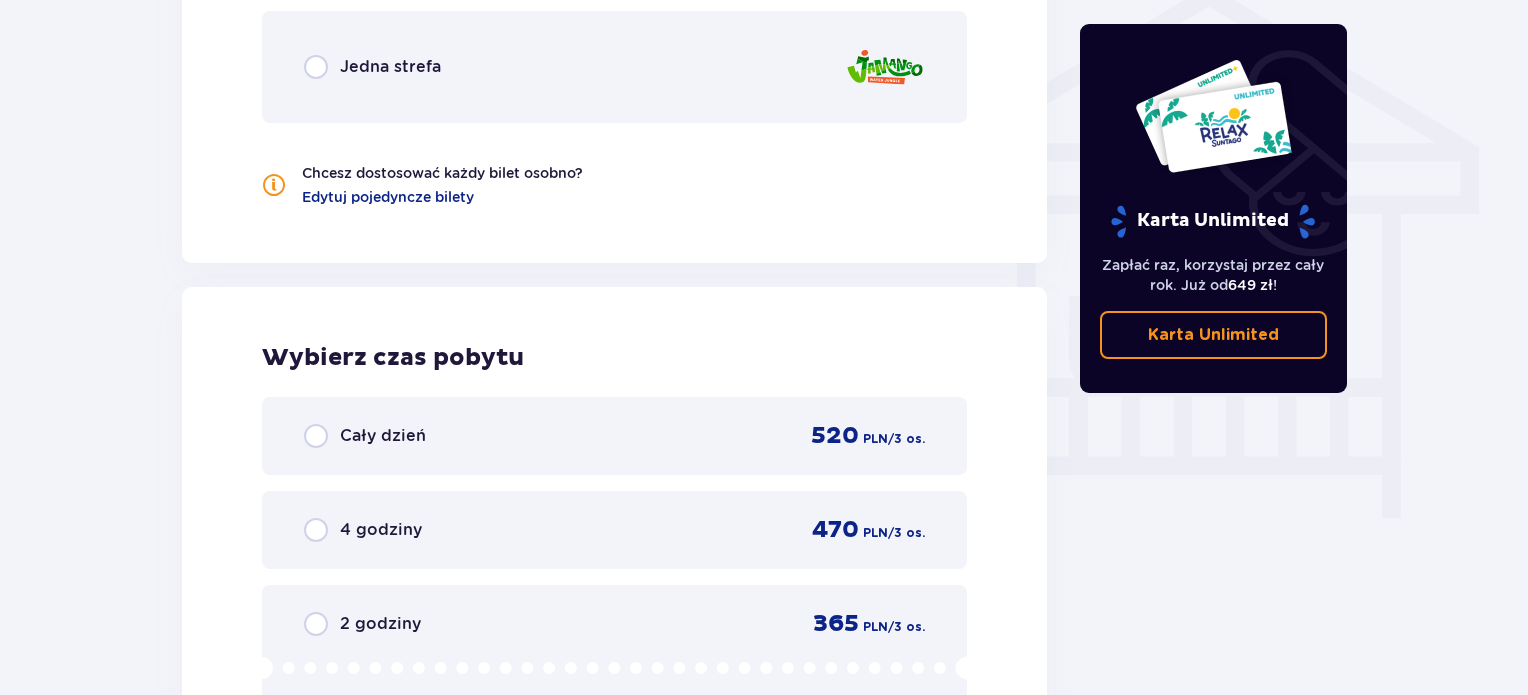 scroll, scrollTop: 1678, scrollLeft: 0, axis: vertical 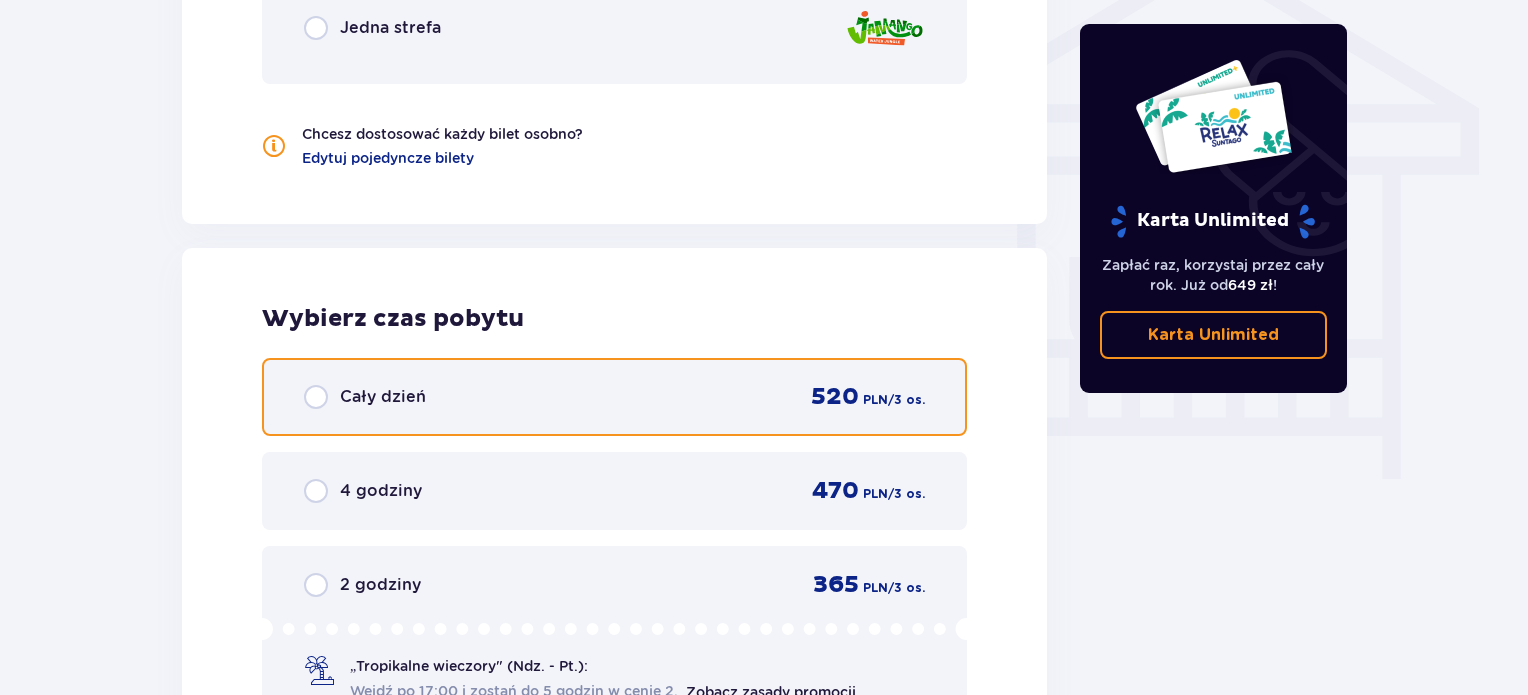 click at bounding box center [316, 397] 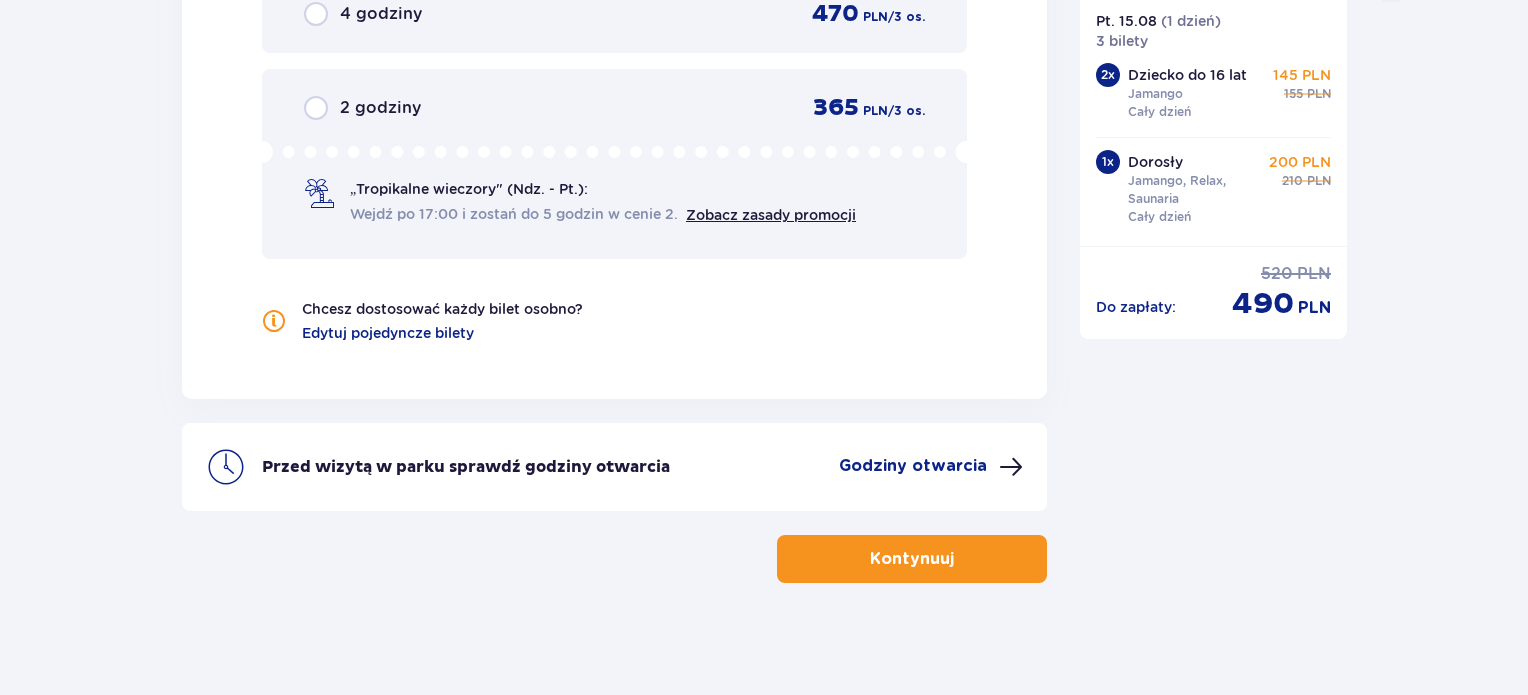 scroll, scrollTop: 2160, scrollLeft: 0, axis: vertical 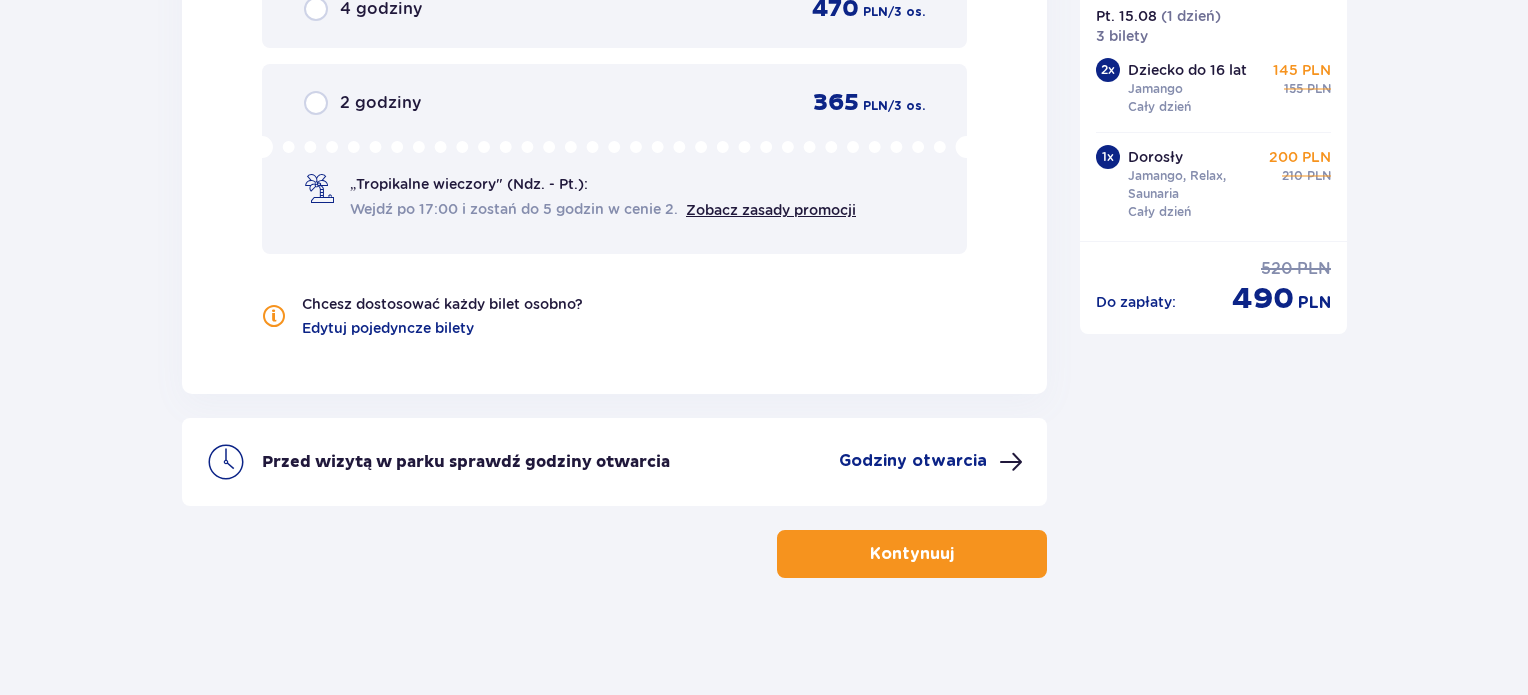 click on "Kontynuuj" at bounding box center [912, 554] 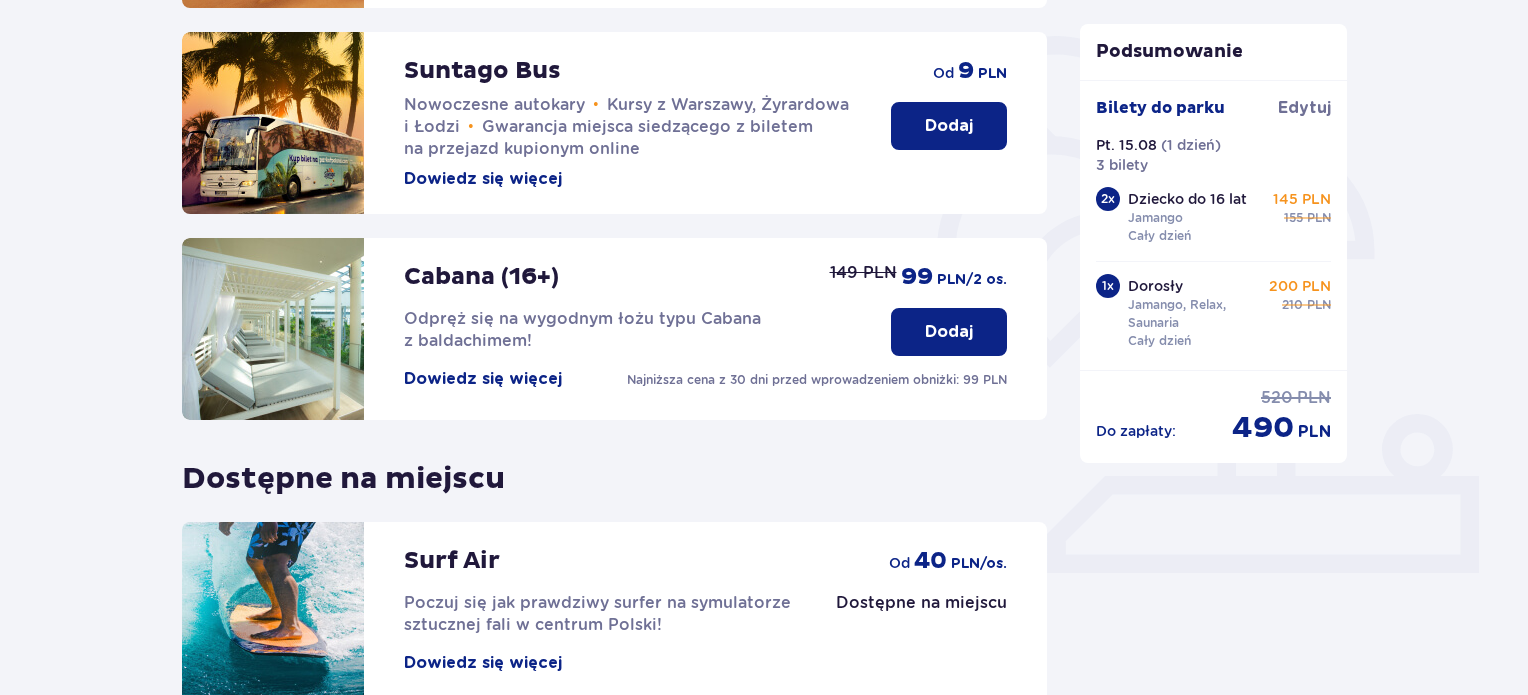 scroll, scrollTop: 660, scrollLeft: 0, axis: vertical 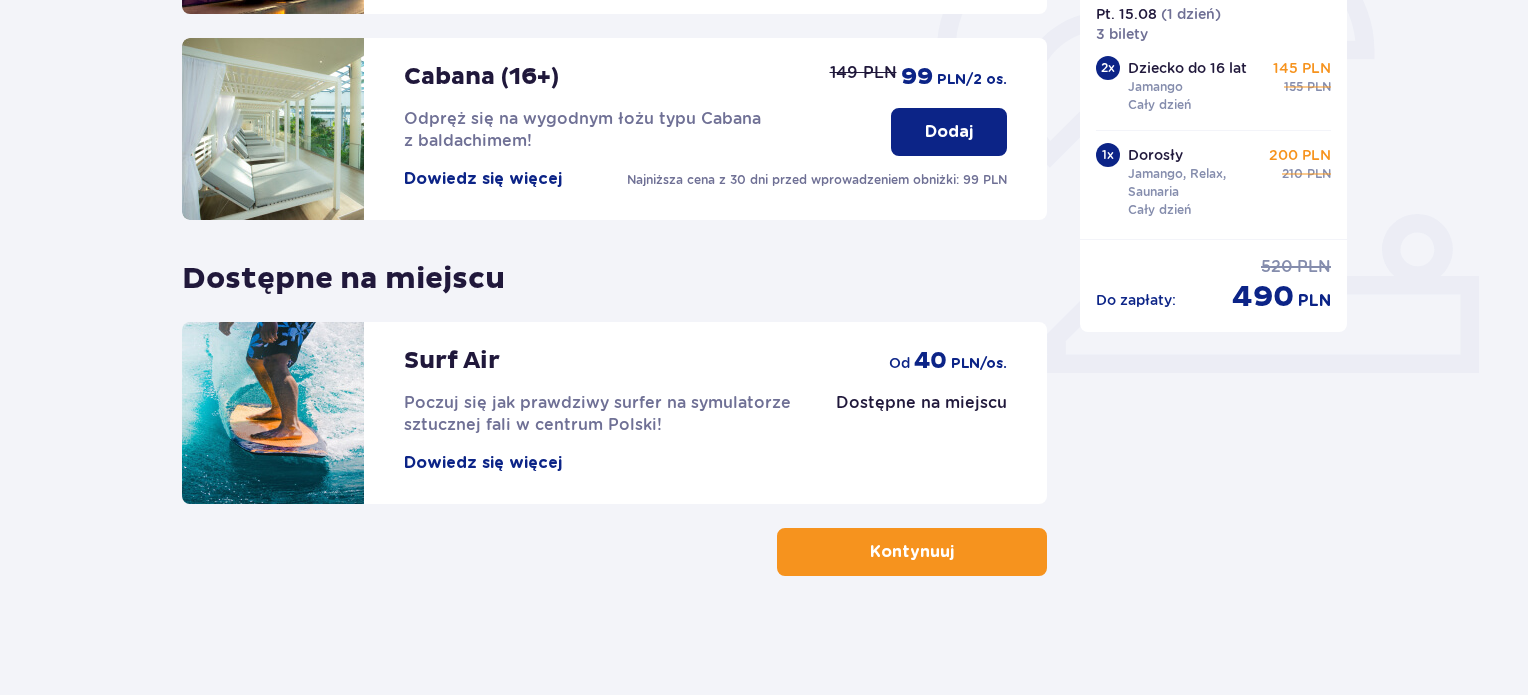 click on "Kontynuuj" at bounding box center [912, 552] 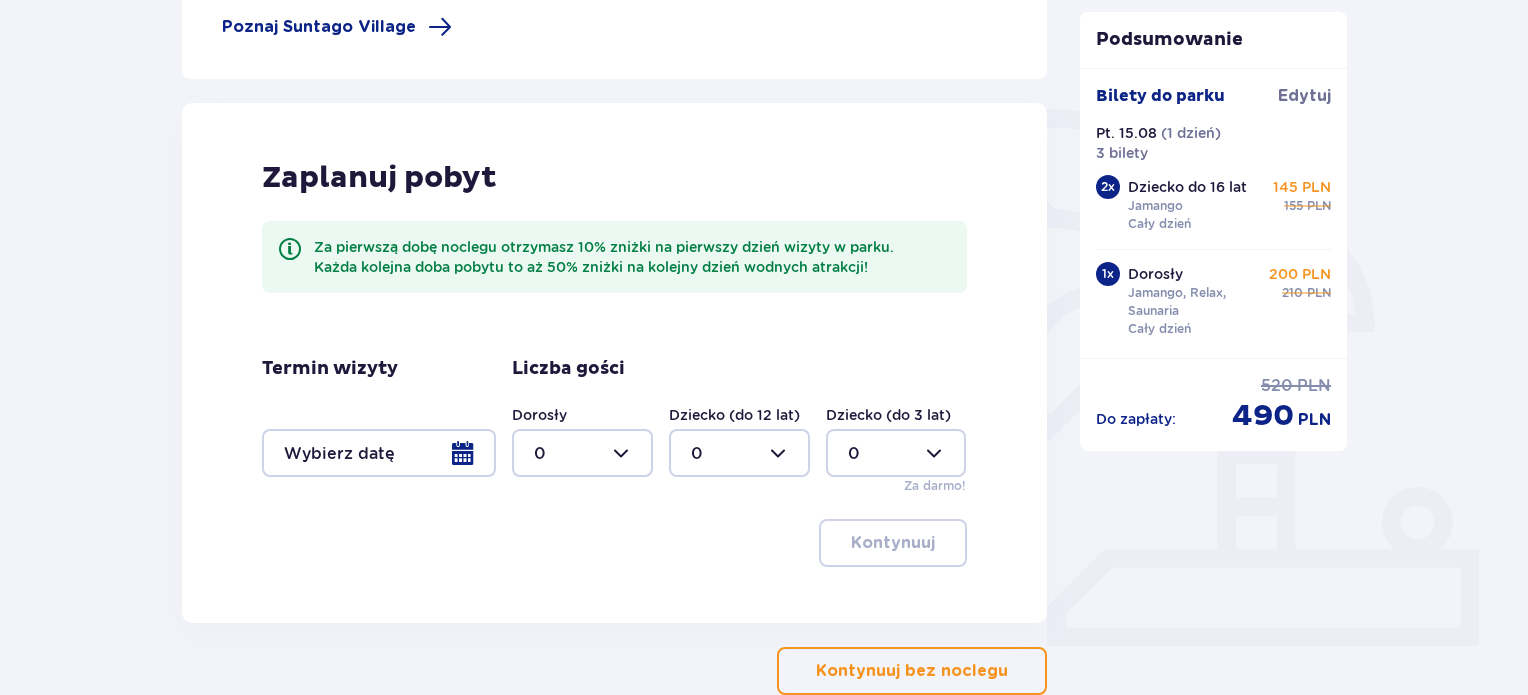 scroll, scrollTop: 400, scrollLeft: 0, axis: vertical 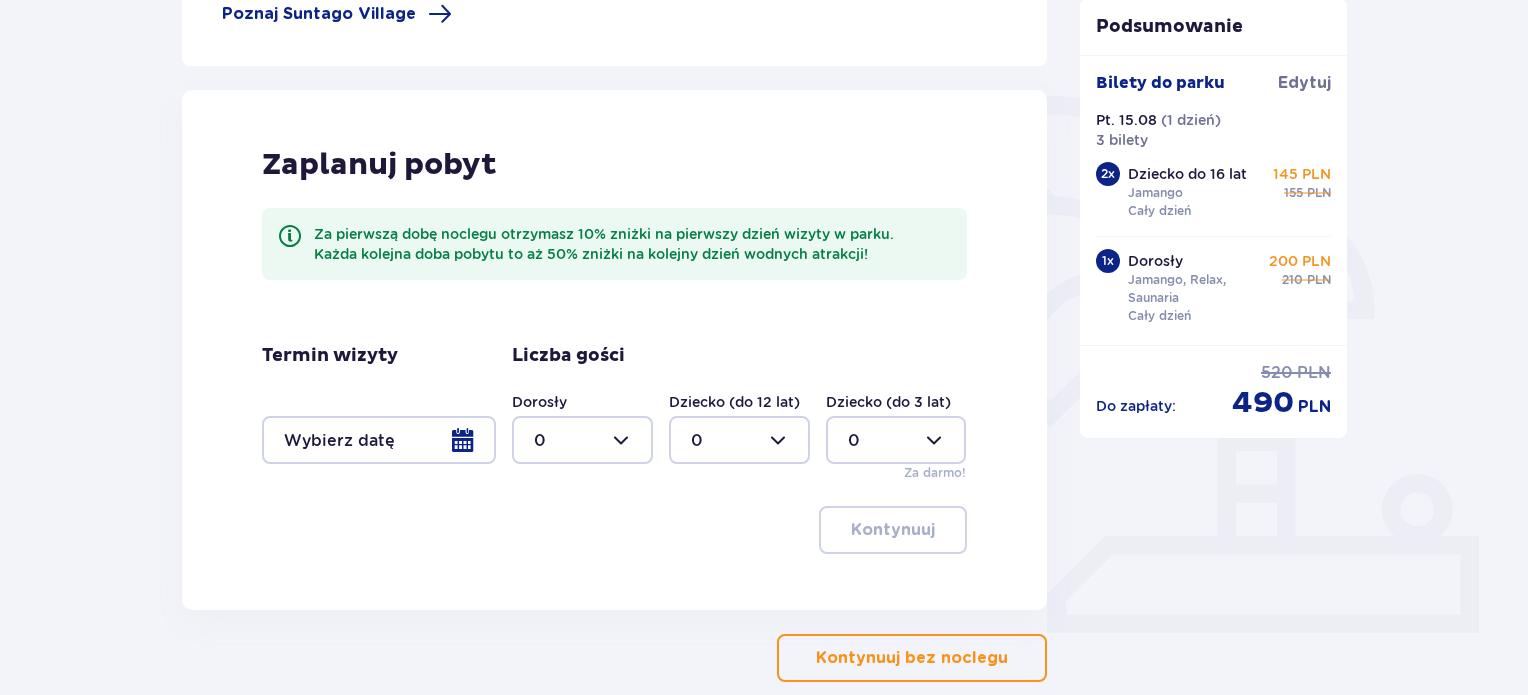 click on "Kontynuuj bez noclegu" at bounding box center (912, 658) 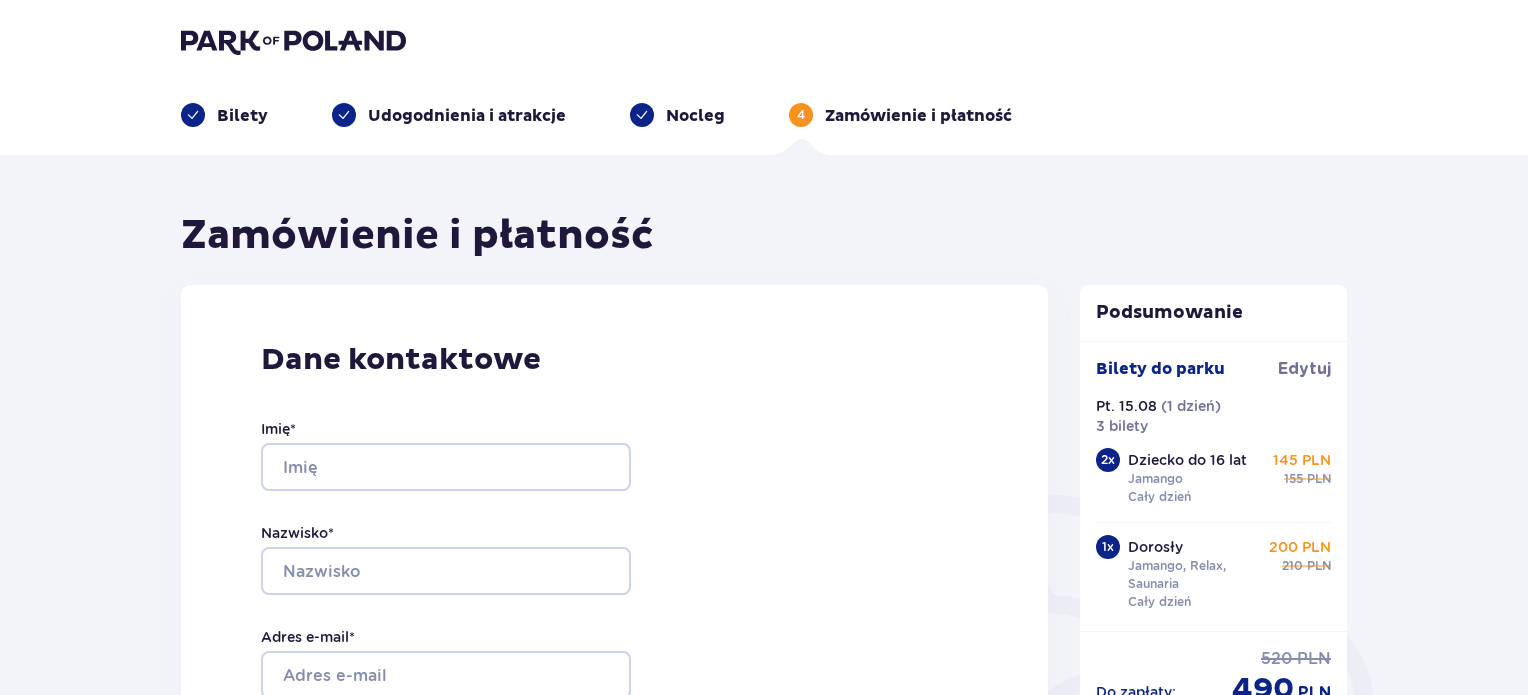 scroll, scrollTop: 0, scrollLeft: 0, axis: both 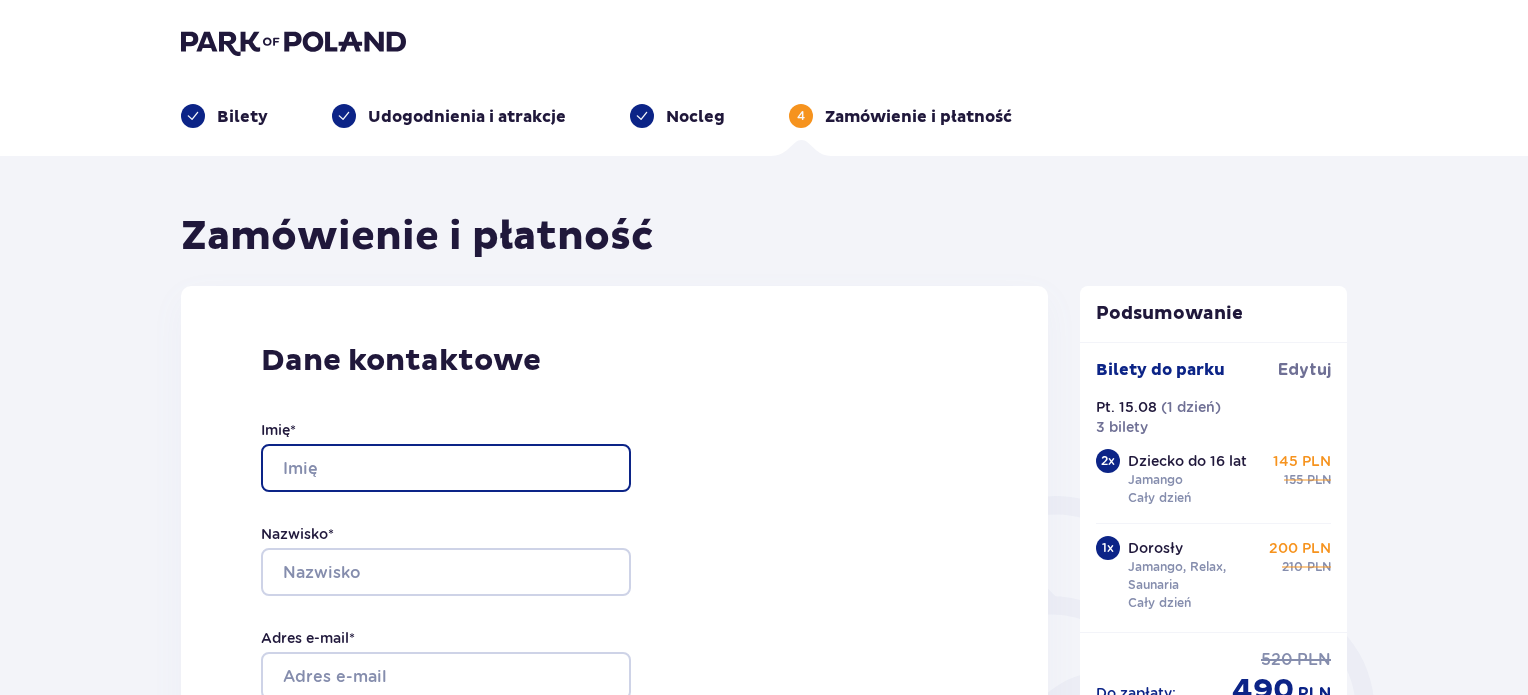 click on "Imię *" at bounding box center [446, 468] 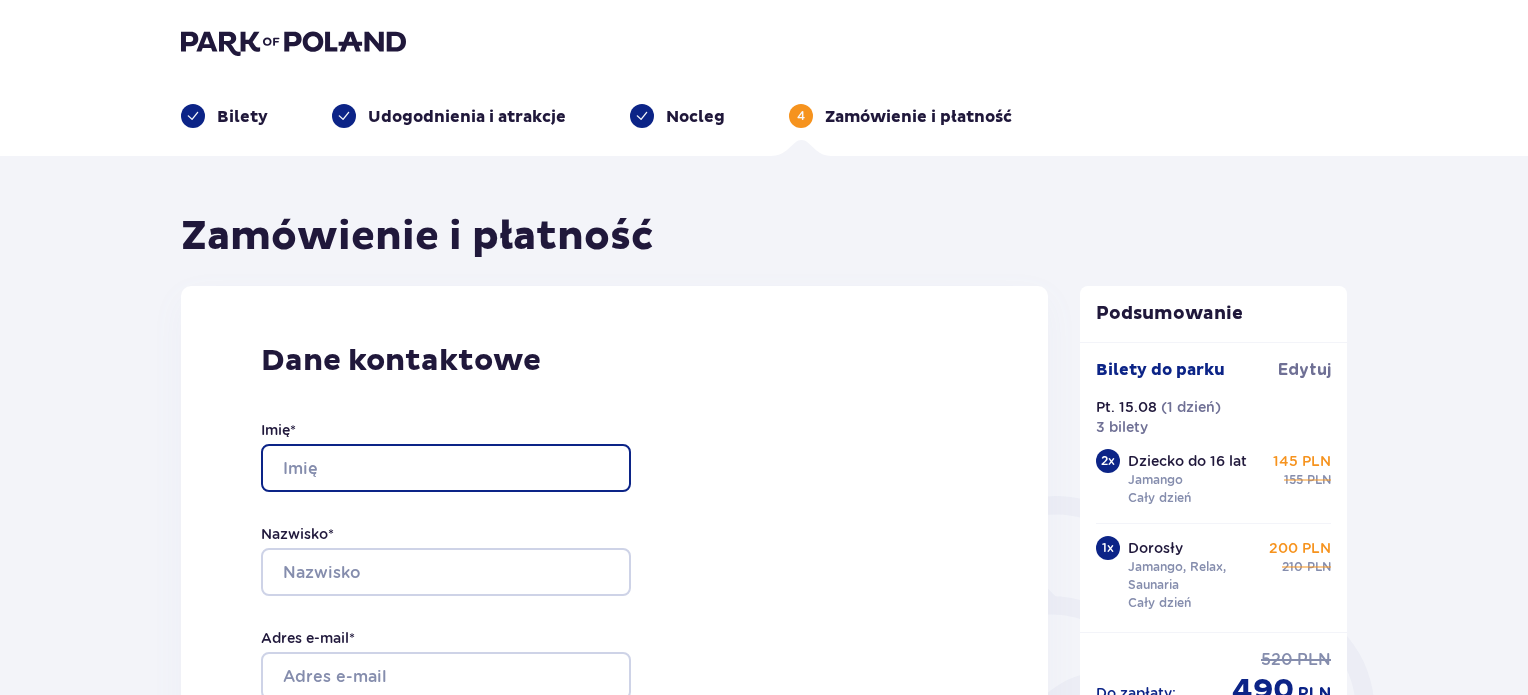 type on "Magda" 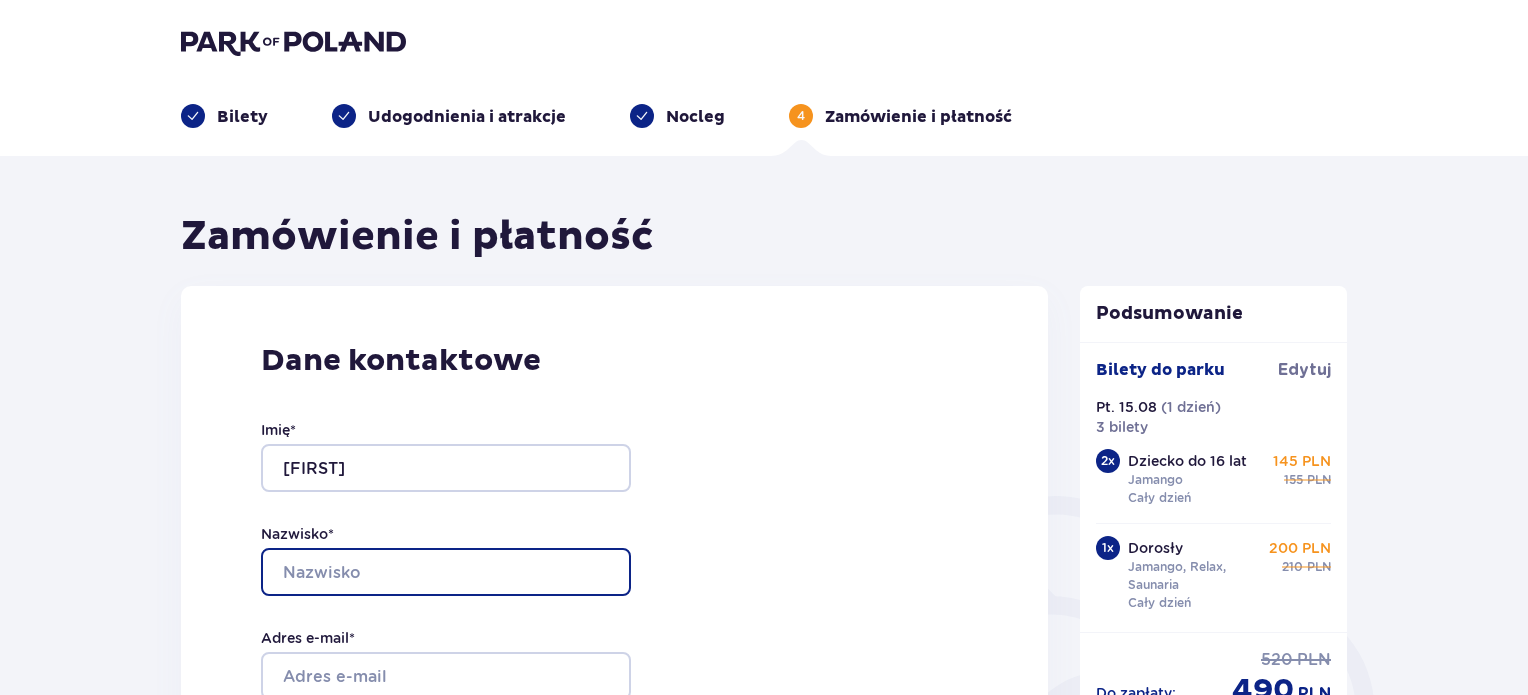 type on "Gawel" 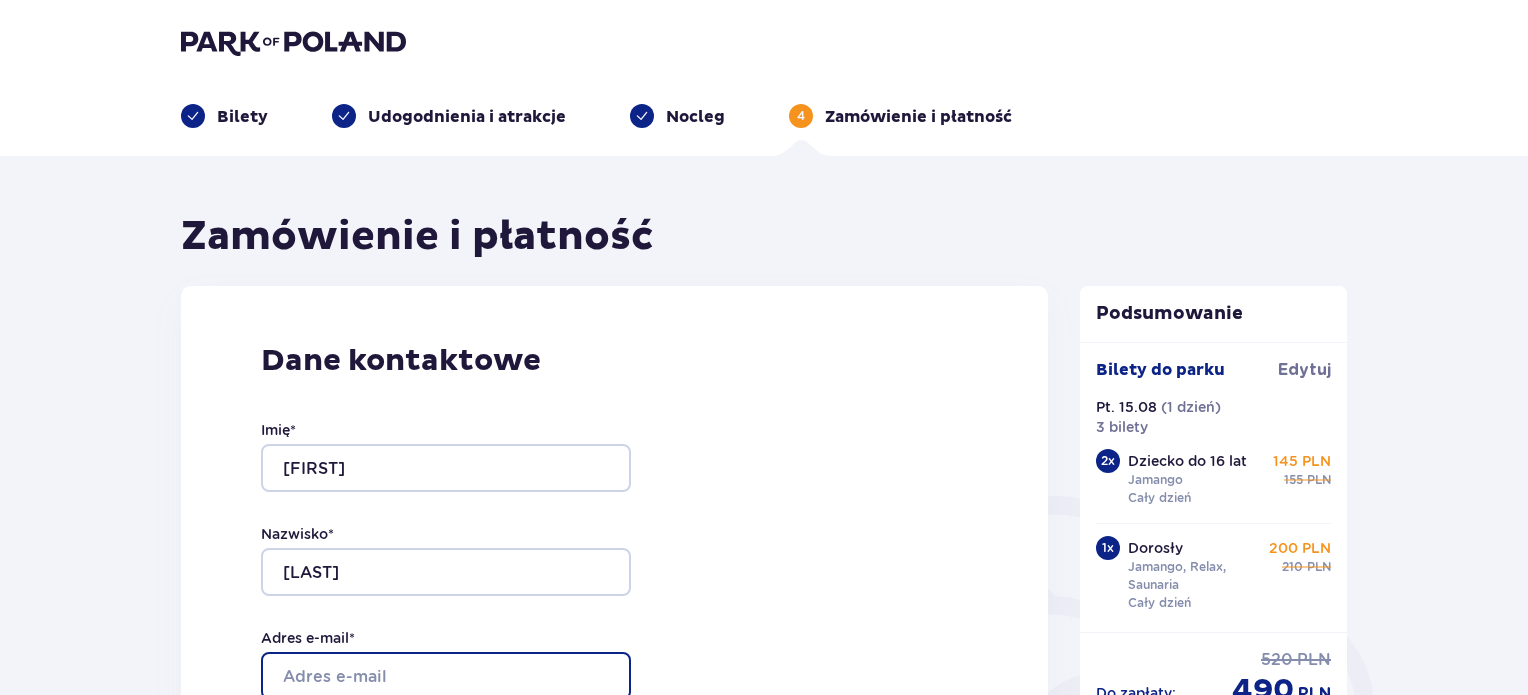 type on "magda_gawel@wp.pl" 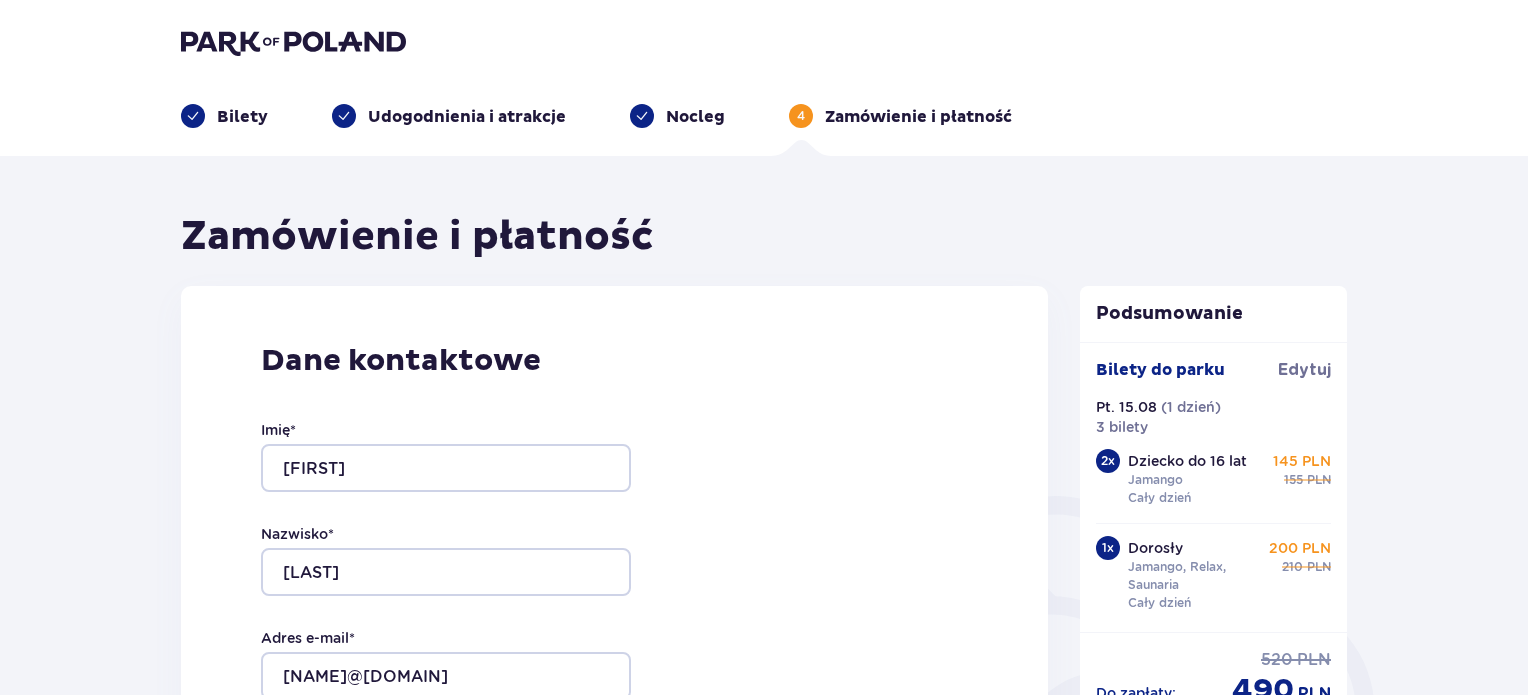 type on "magda_gawel@wp.pl" 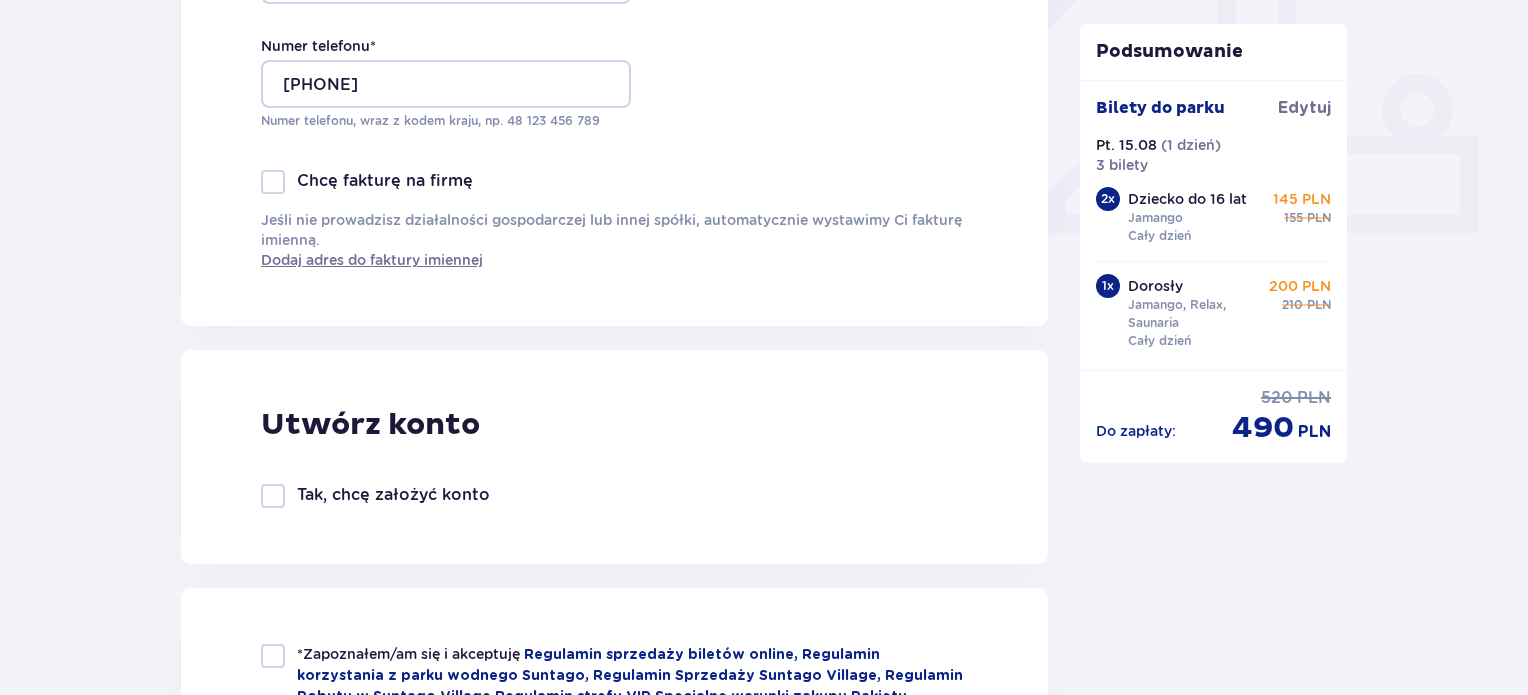 scroll, scrollTop: 1000, scrollLeft: 0, axis: vertical 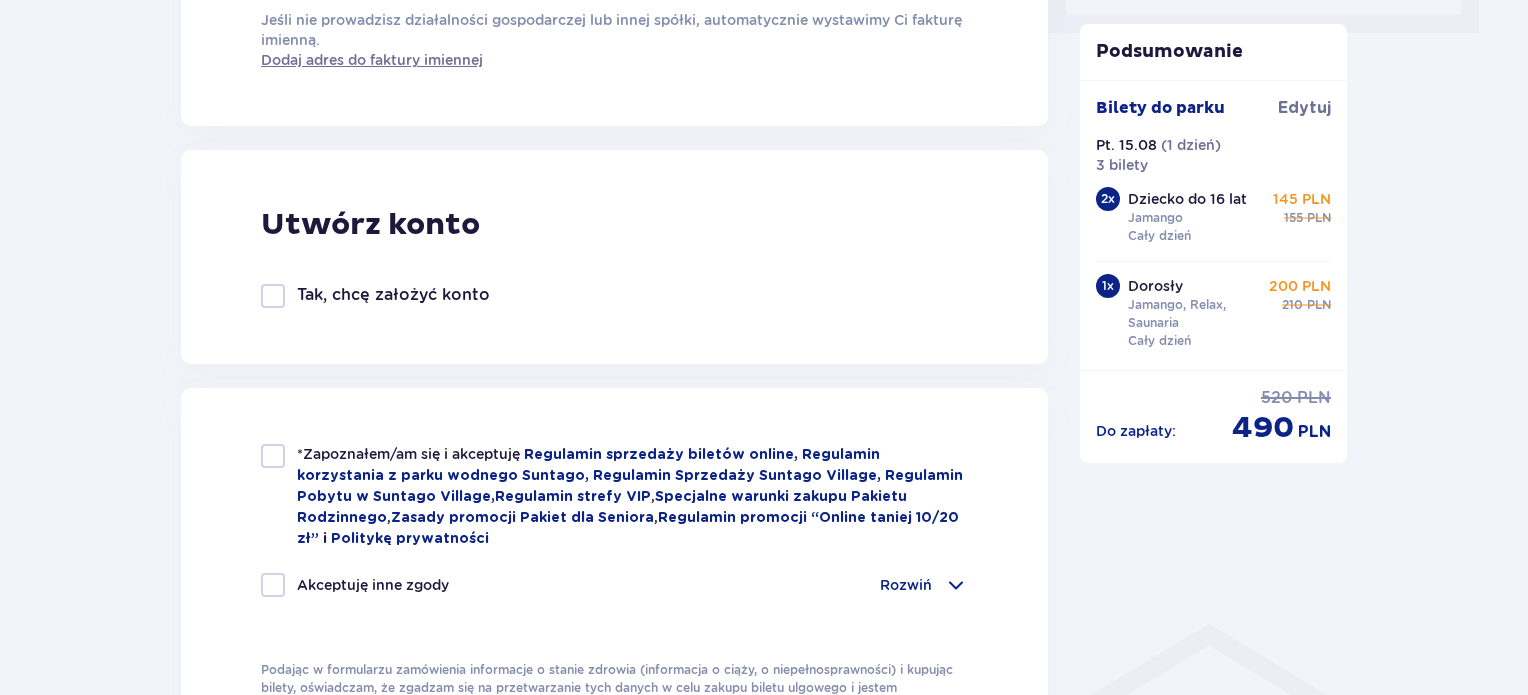 click on "*Zapoznałem/am się i akceptuję   Regulamin sprzedaży biletów online,   Regulamin korzystania z parku wodnego Suntago,   Regulamin Sprzedaży Suntago Village,   Regulamin Pobytu w Suntago Village ,  Regulamin strefy VIP ,  Specjalne warunki zakupu Pakietu Rodzinnego ,  Zasady promocji Pakiet dla Seniora ,  Regulamin promocji “Online taniej 10/20 zł”   i   Politykę prywatności" at bounding box center [614, 496] 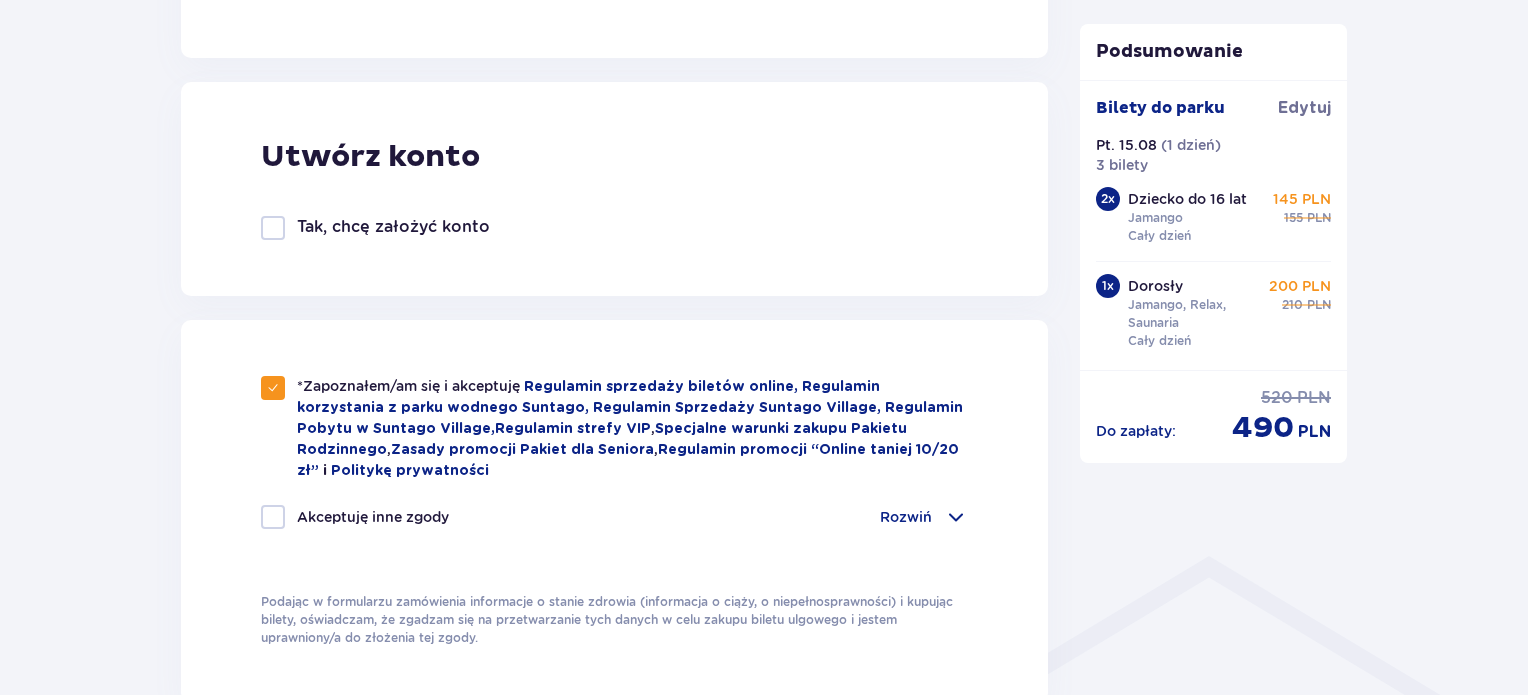 scroll, scrollTop: 1100, scrollLeft: 0, axis: vertical 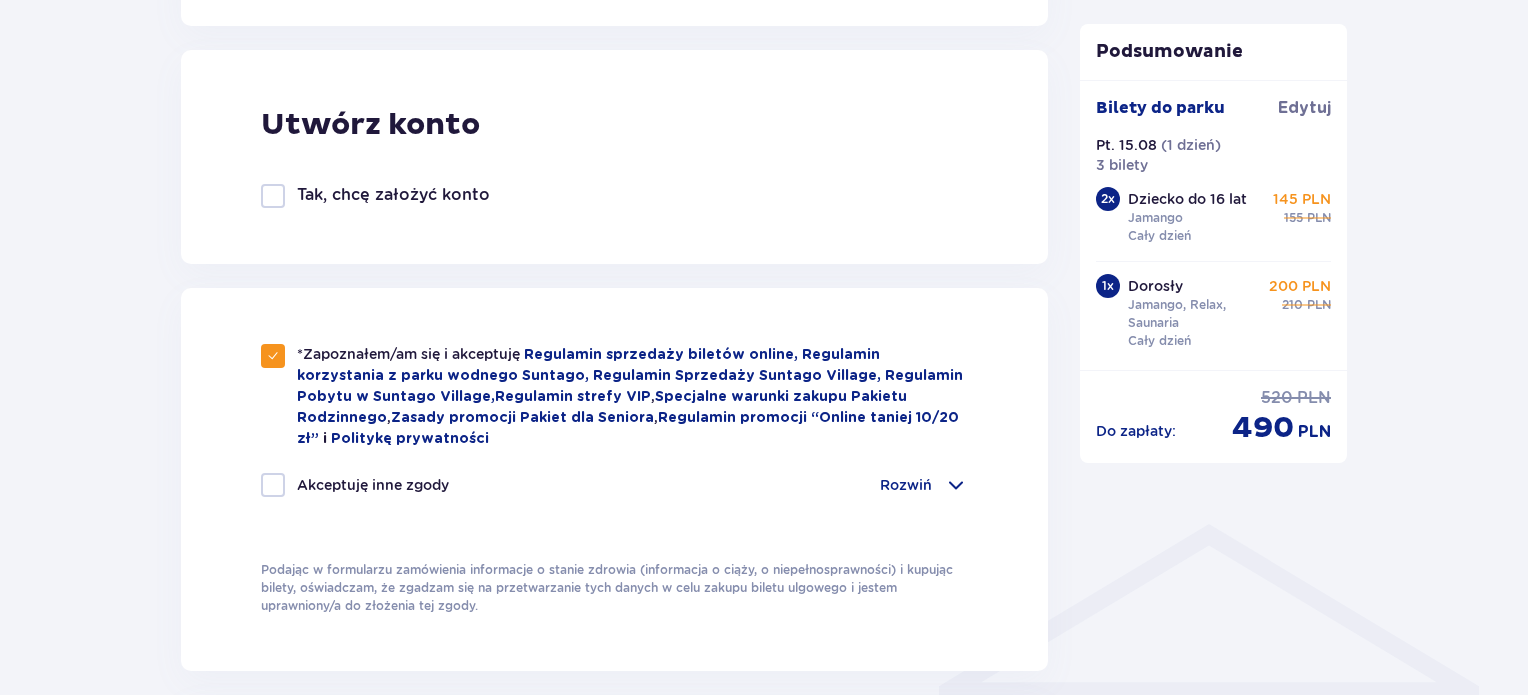 click at bounding box center [273, 485] 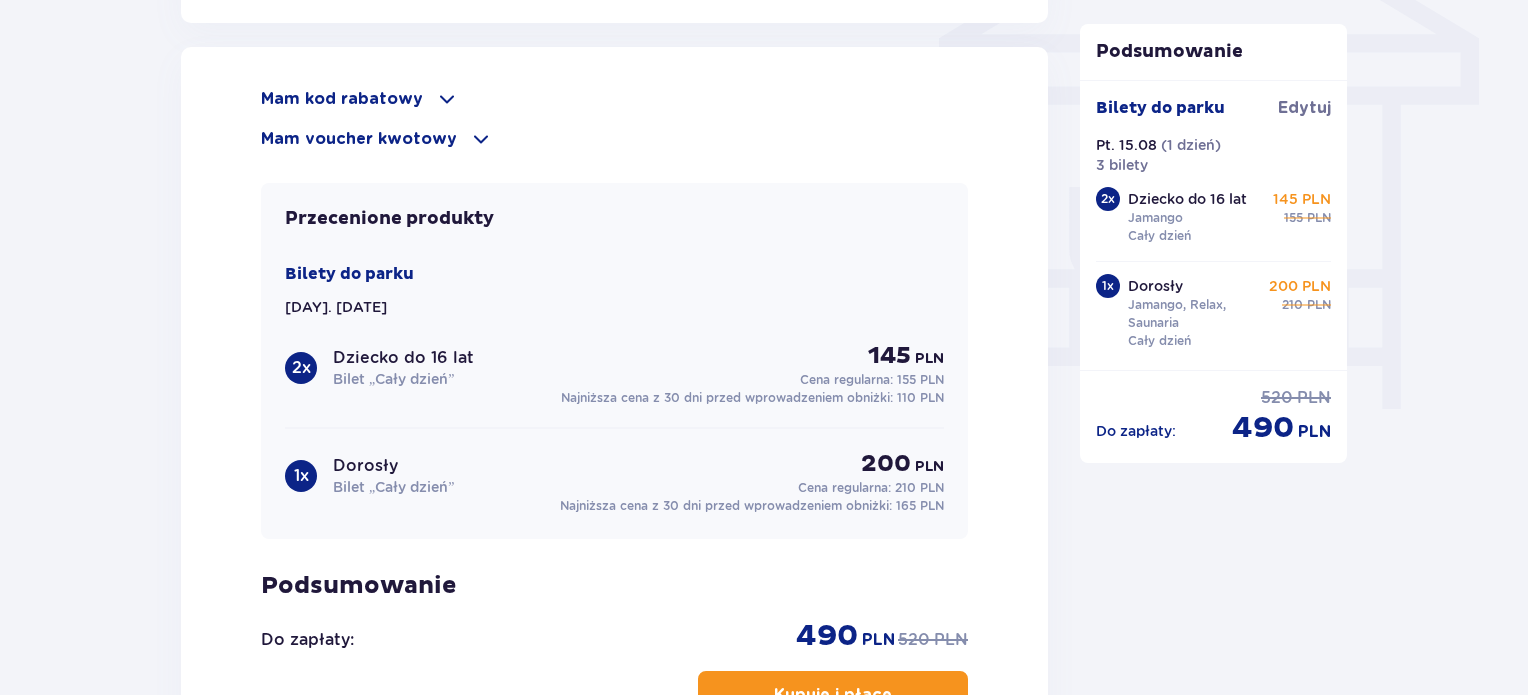 scroll, scrollTop: 1900, scrollLeft: 0, axis: vertical 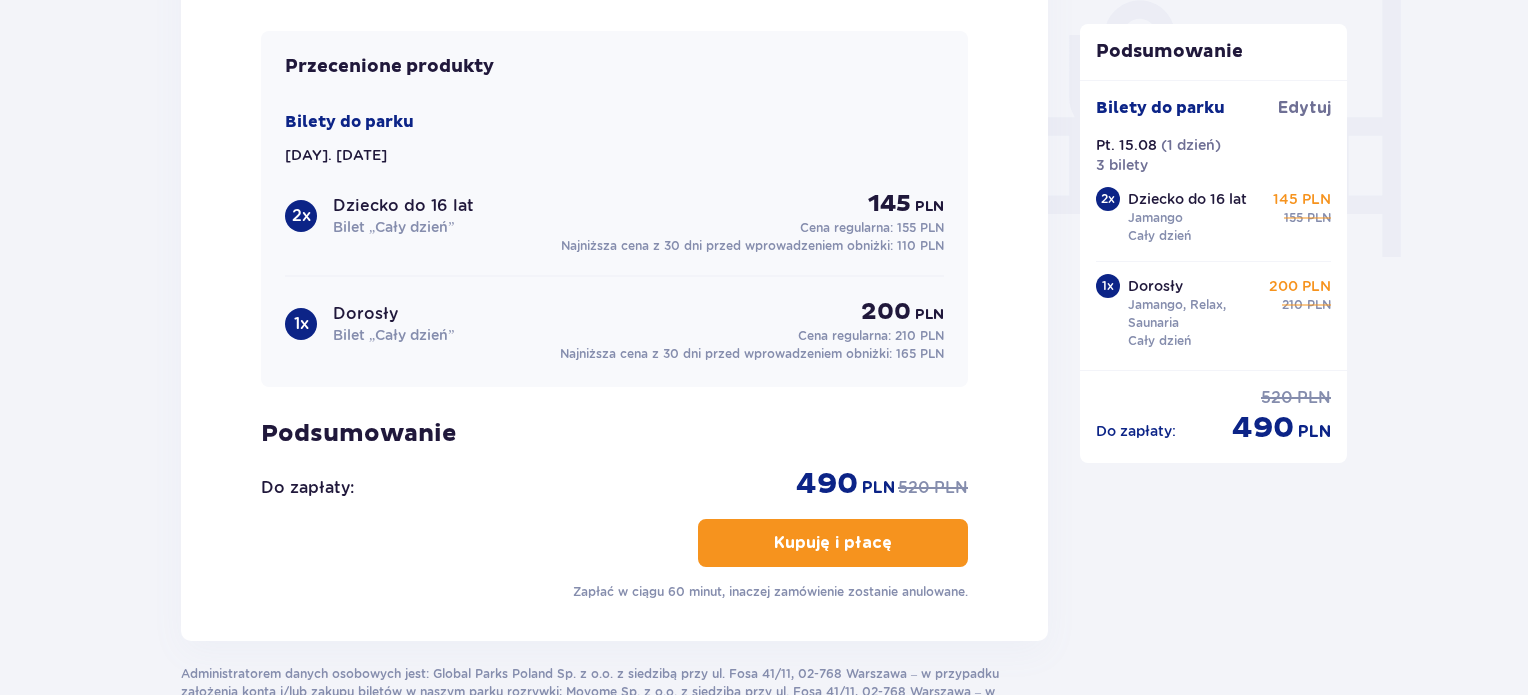 click on "Kupuję i płacę" at bounding box center (833, 543) 